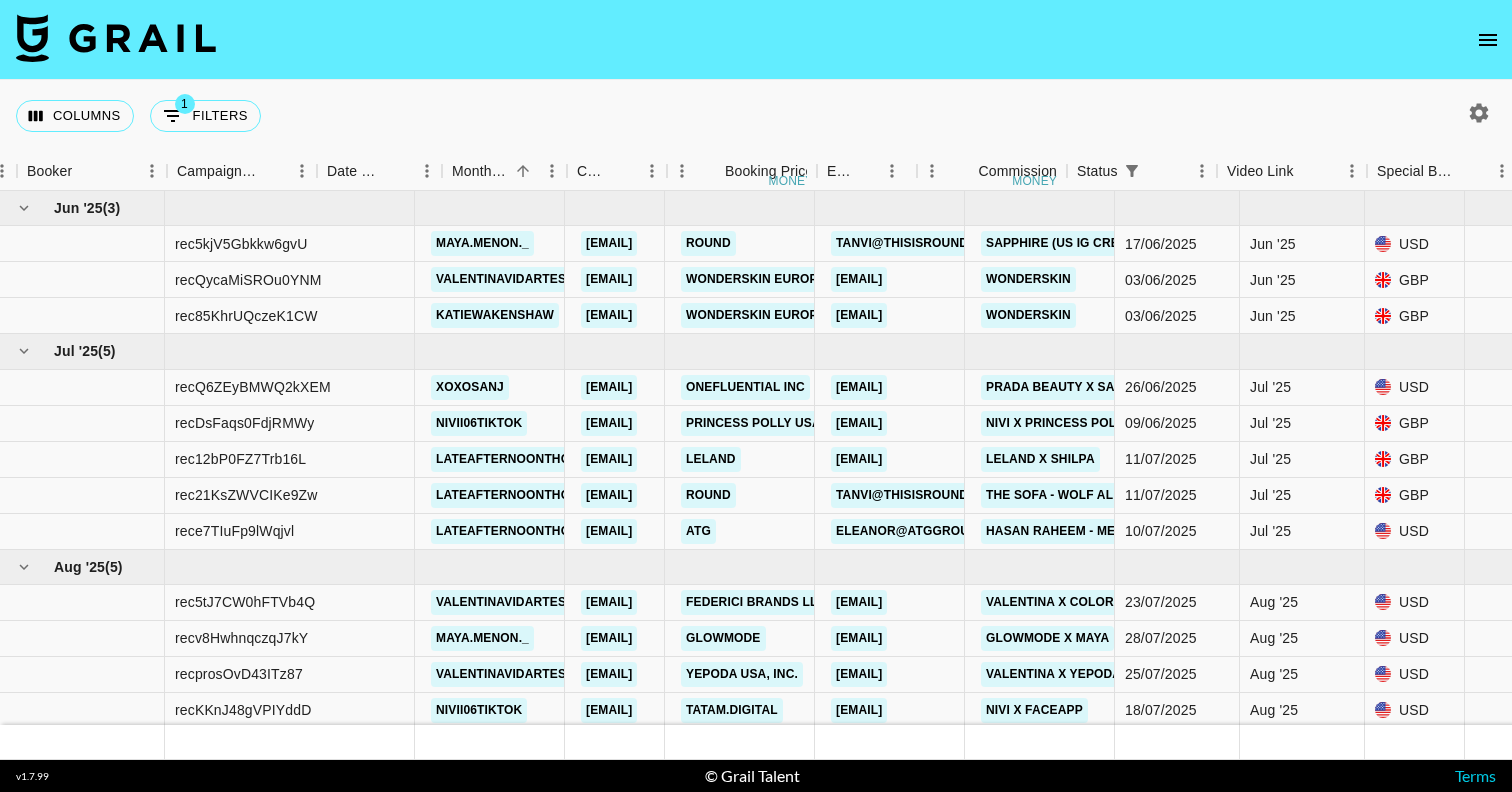 scroll, scrollTop: 0, scrollLeft: 0, axis: both 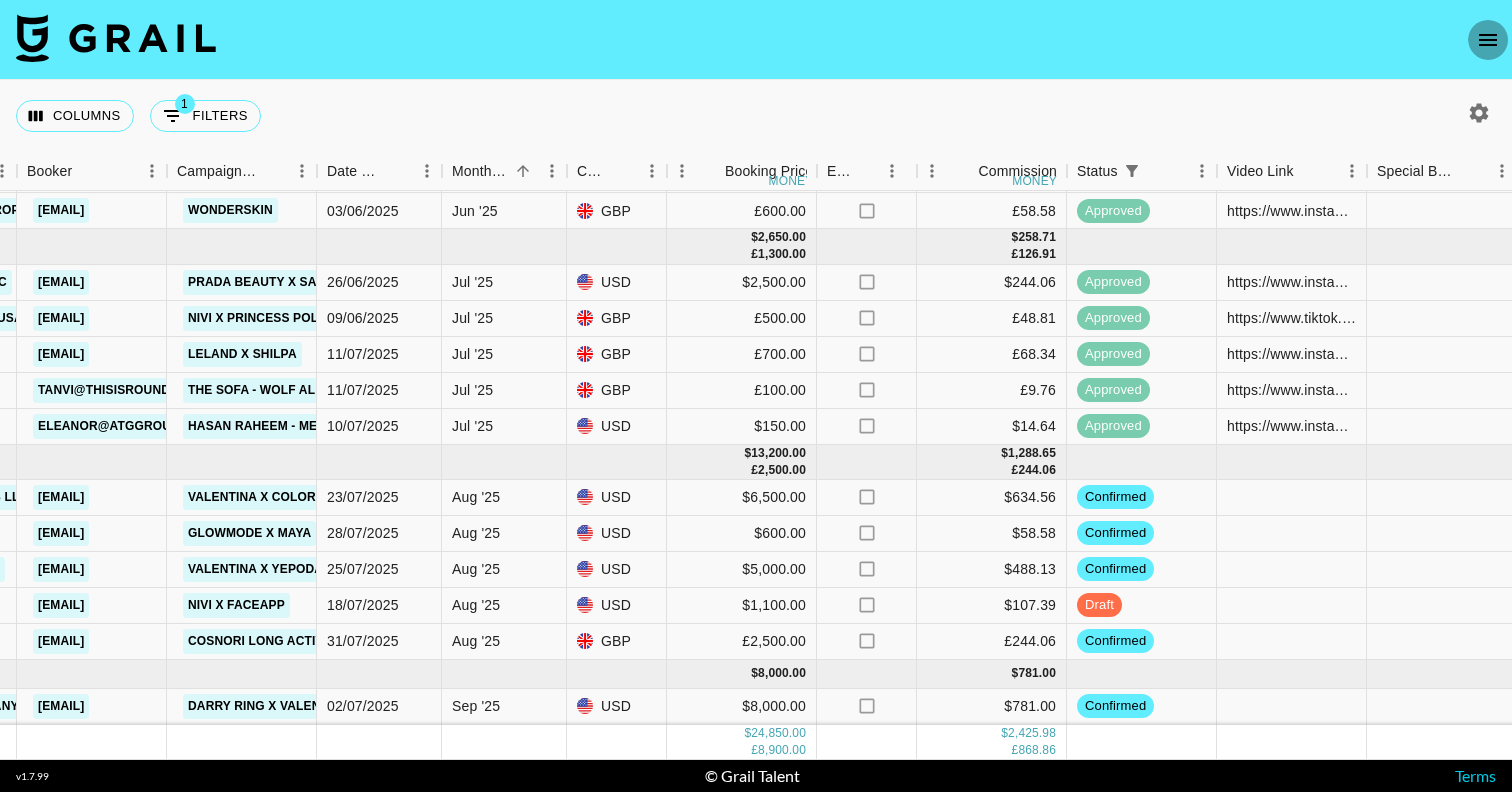 click 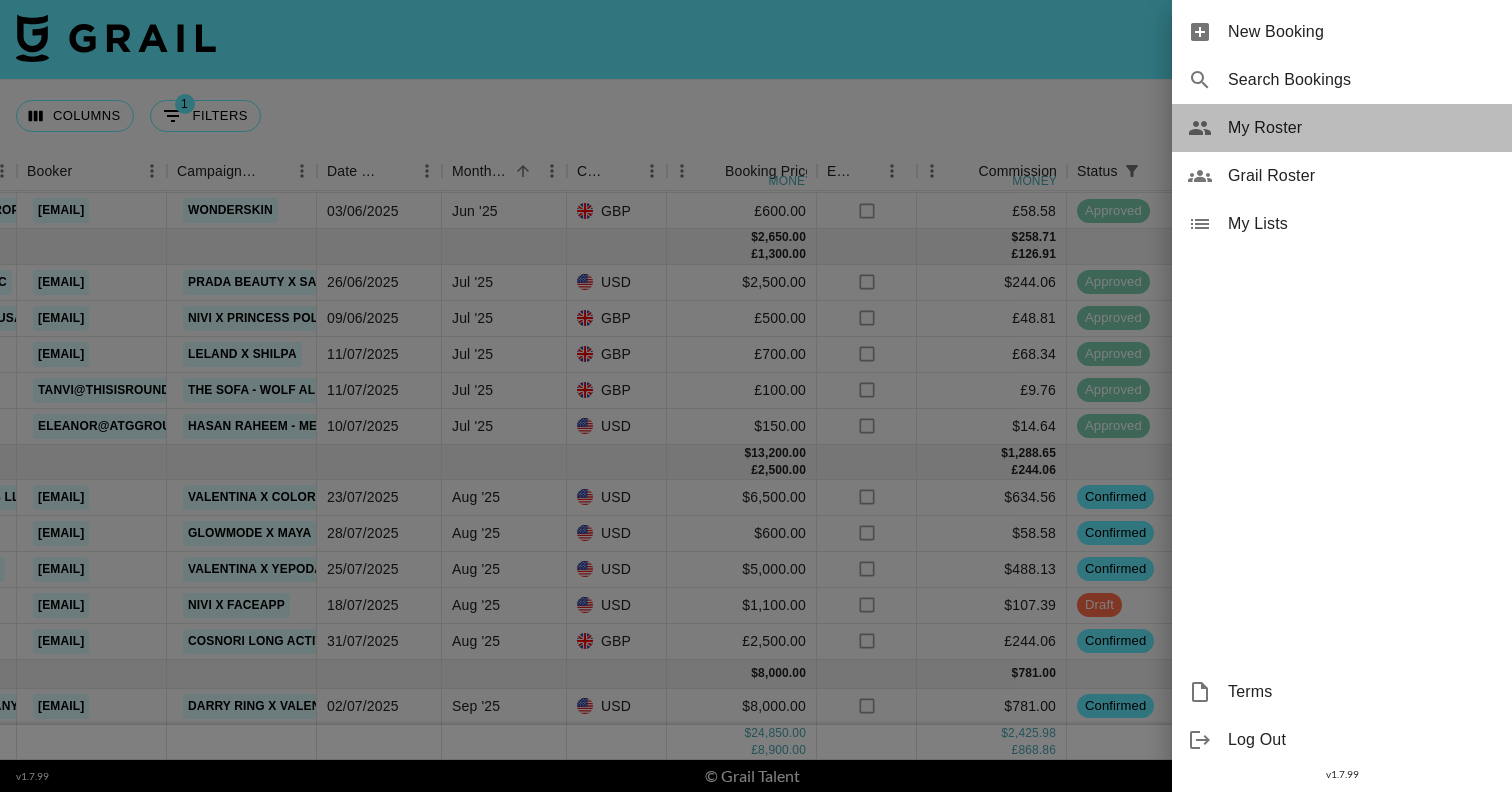 click on "My Roster" at bounding box center [1362, 128] 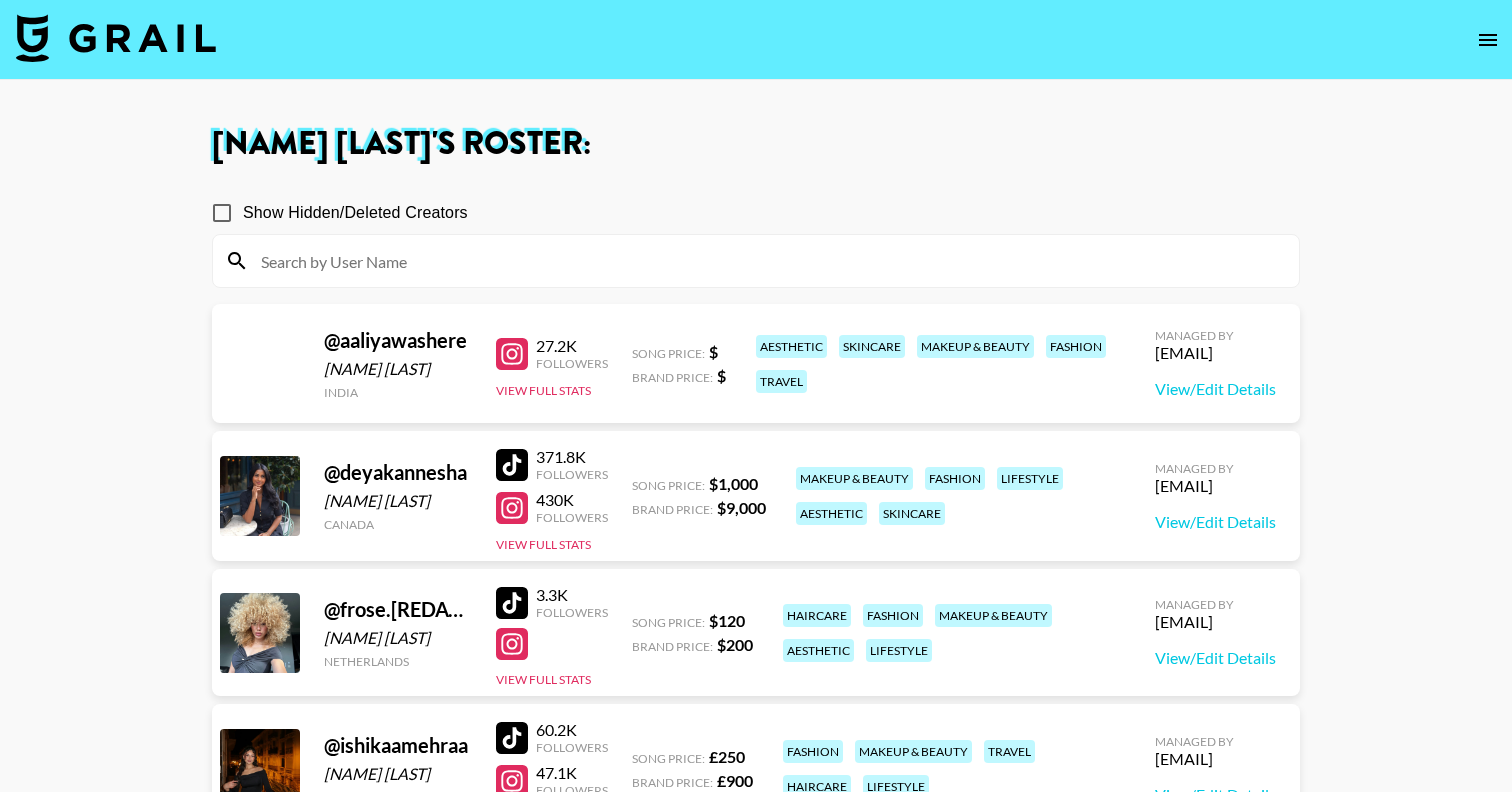 scroll, scrollTop: 73, scrollLeft: 0, axis: vertical 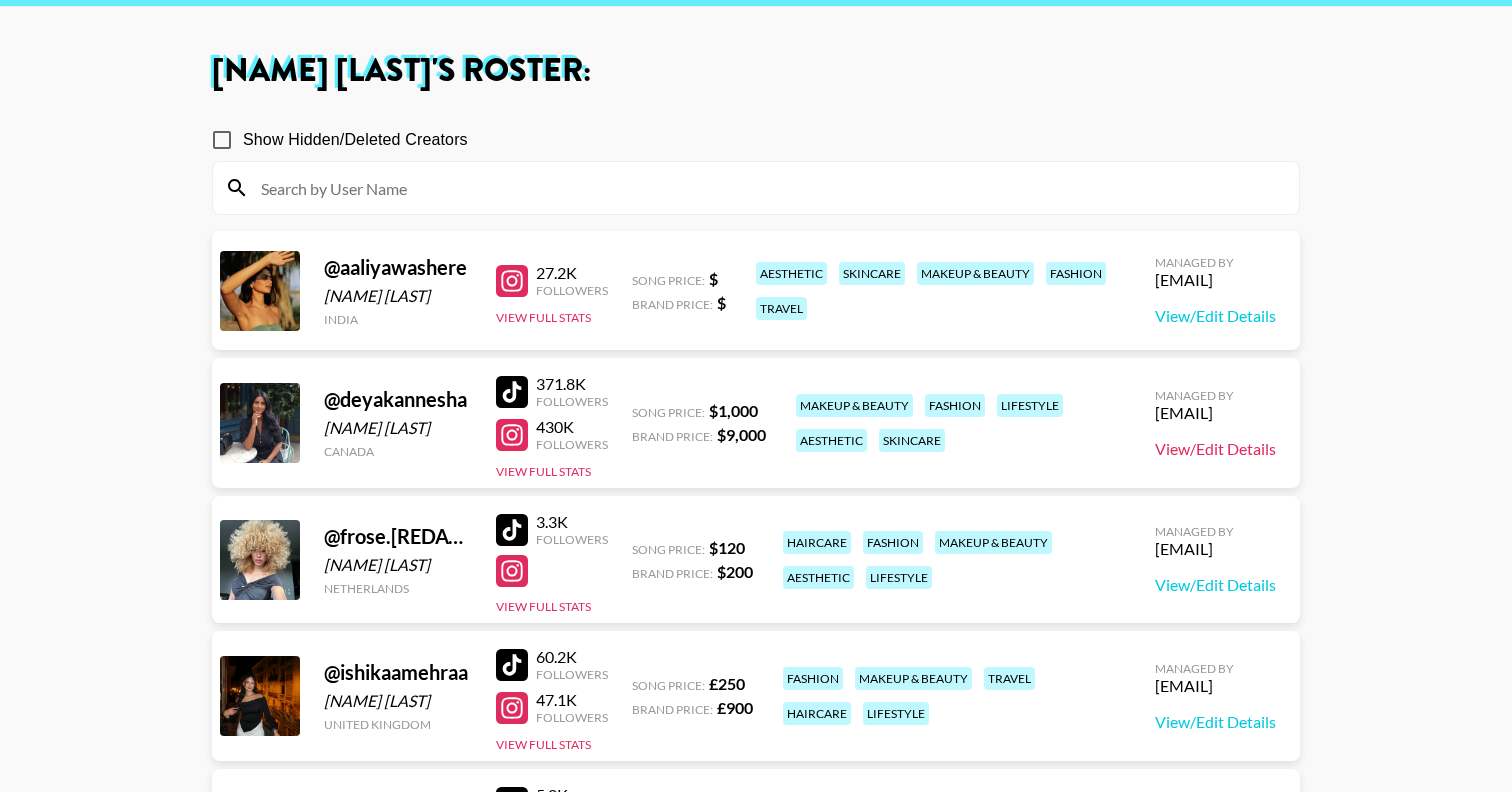 click on "View/Edit Details" at bounding box center [1215, 449] 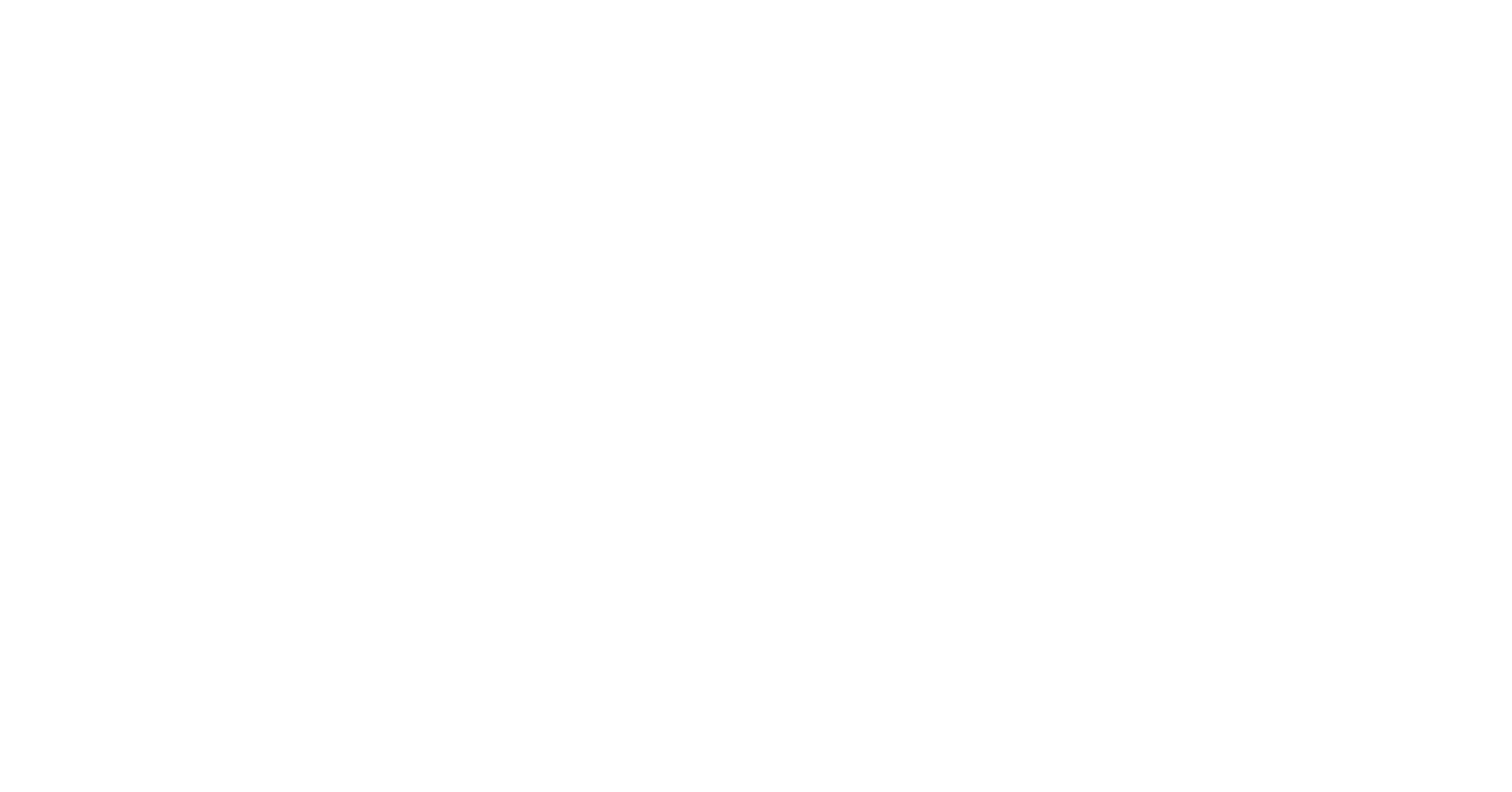 scroll, scrollTop: 0, scrollLeft: 0, axis: both 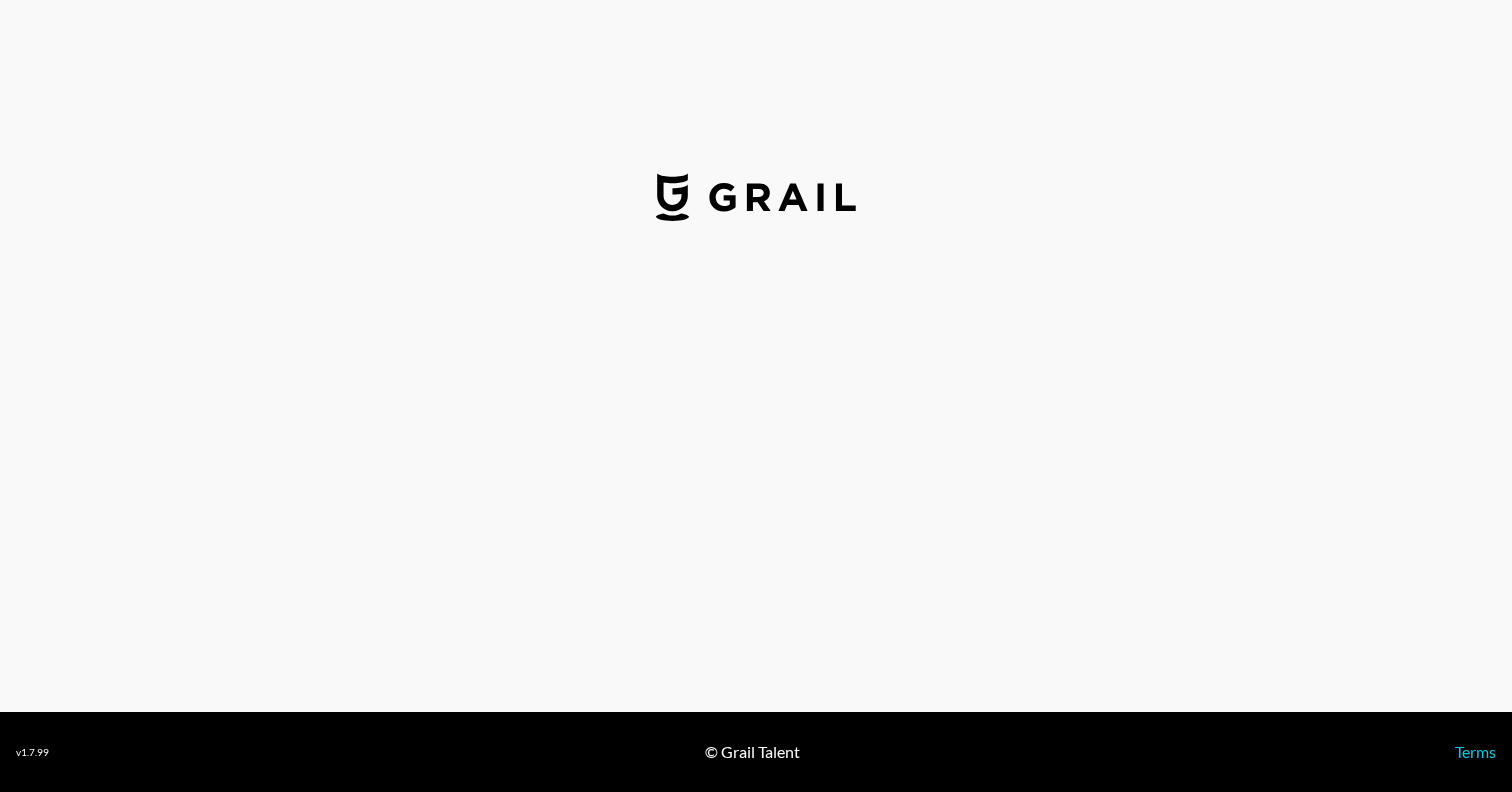 select on "USD" 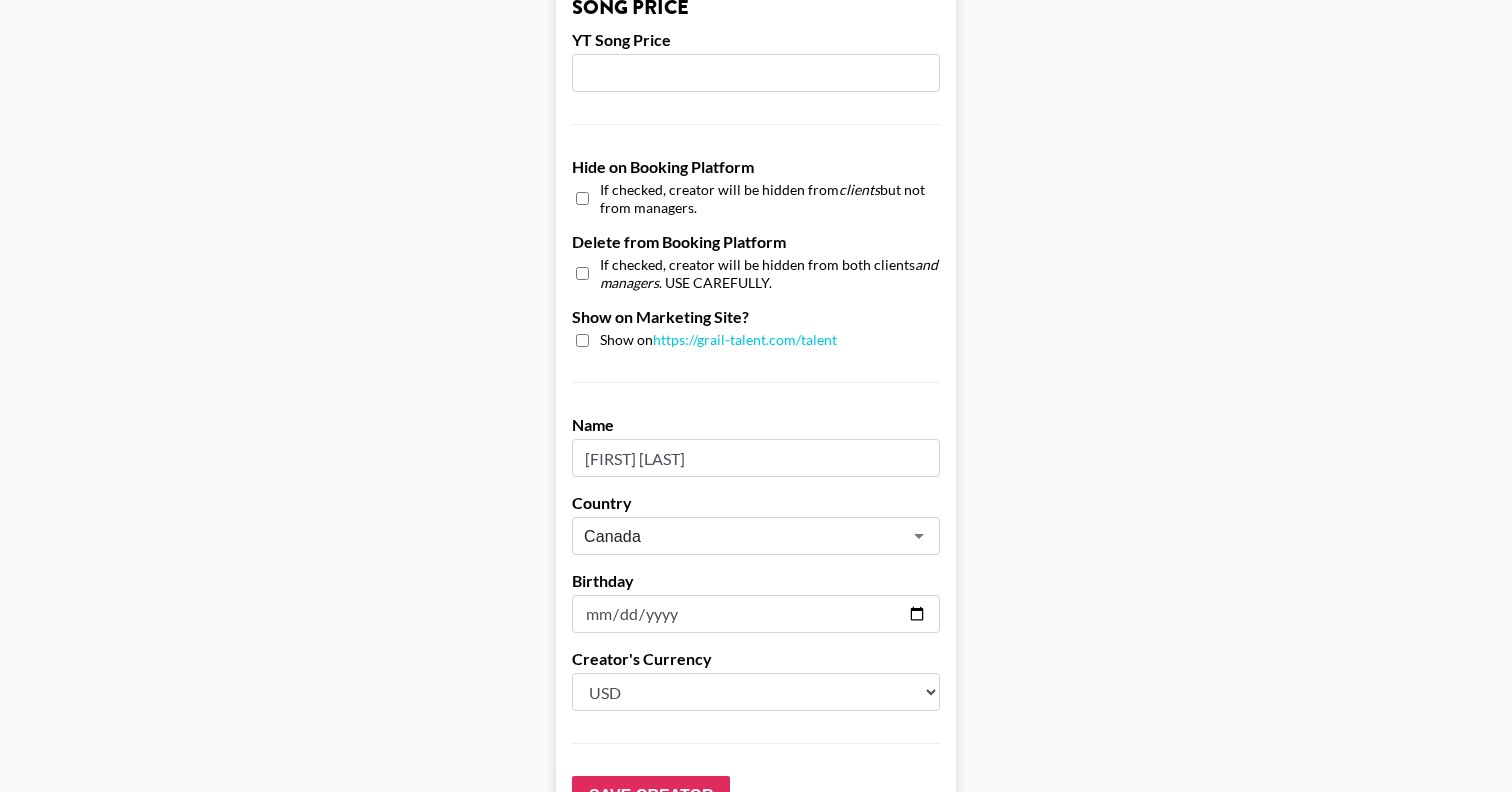 scroll, scrollTop: 1766, scrollLeft: 0, axis: vertical 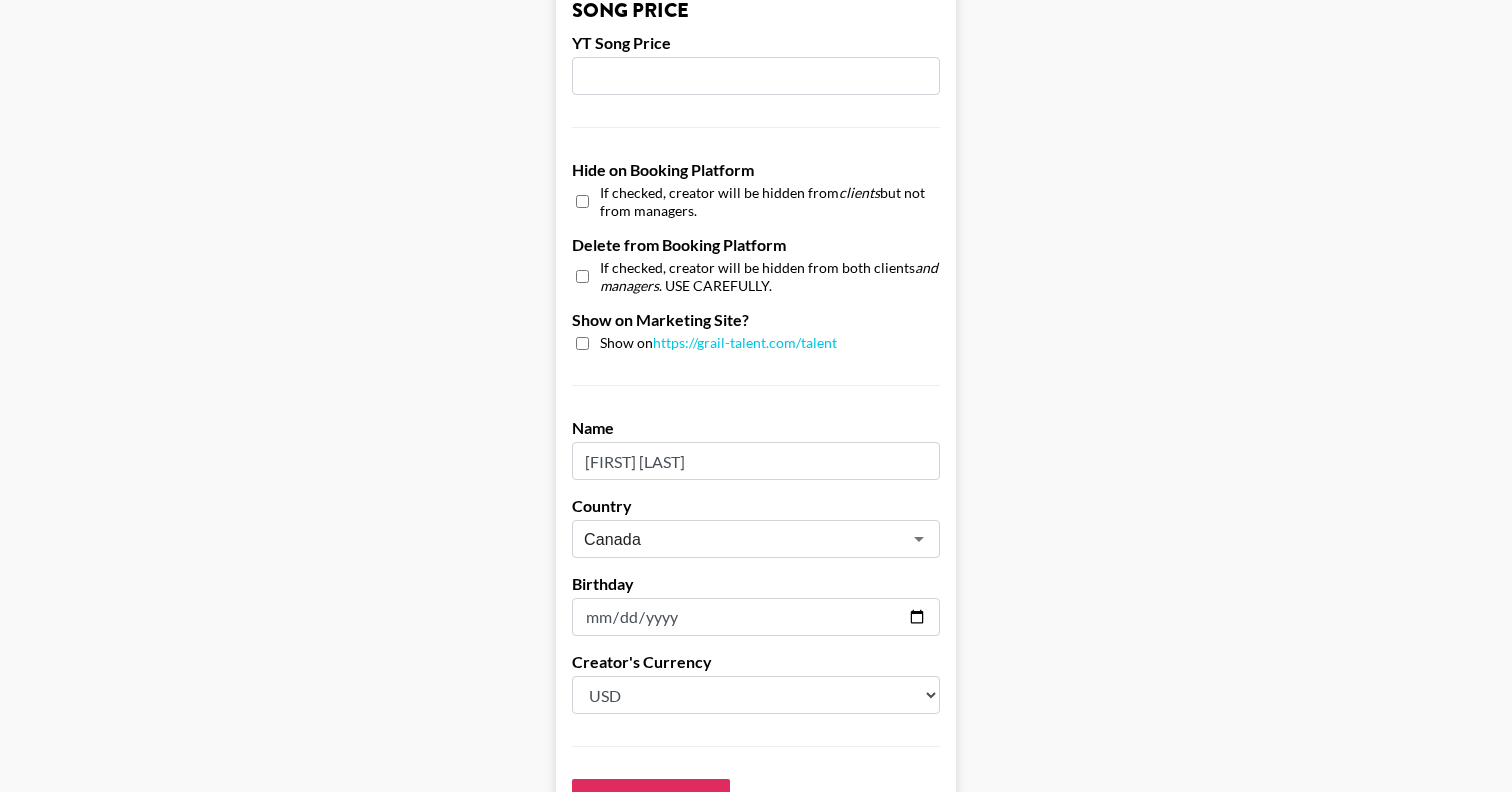 click at bounding box center [582, 201] 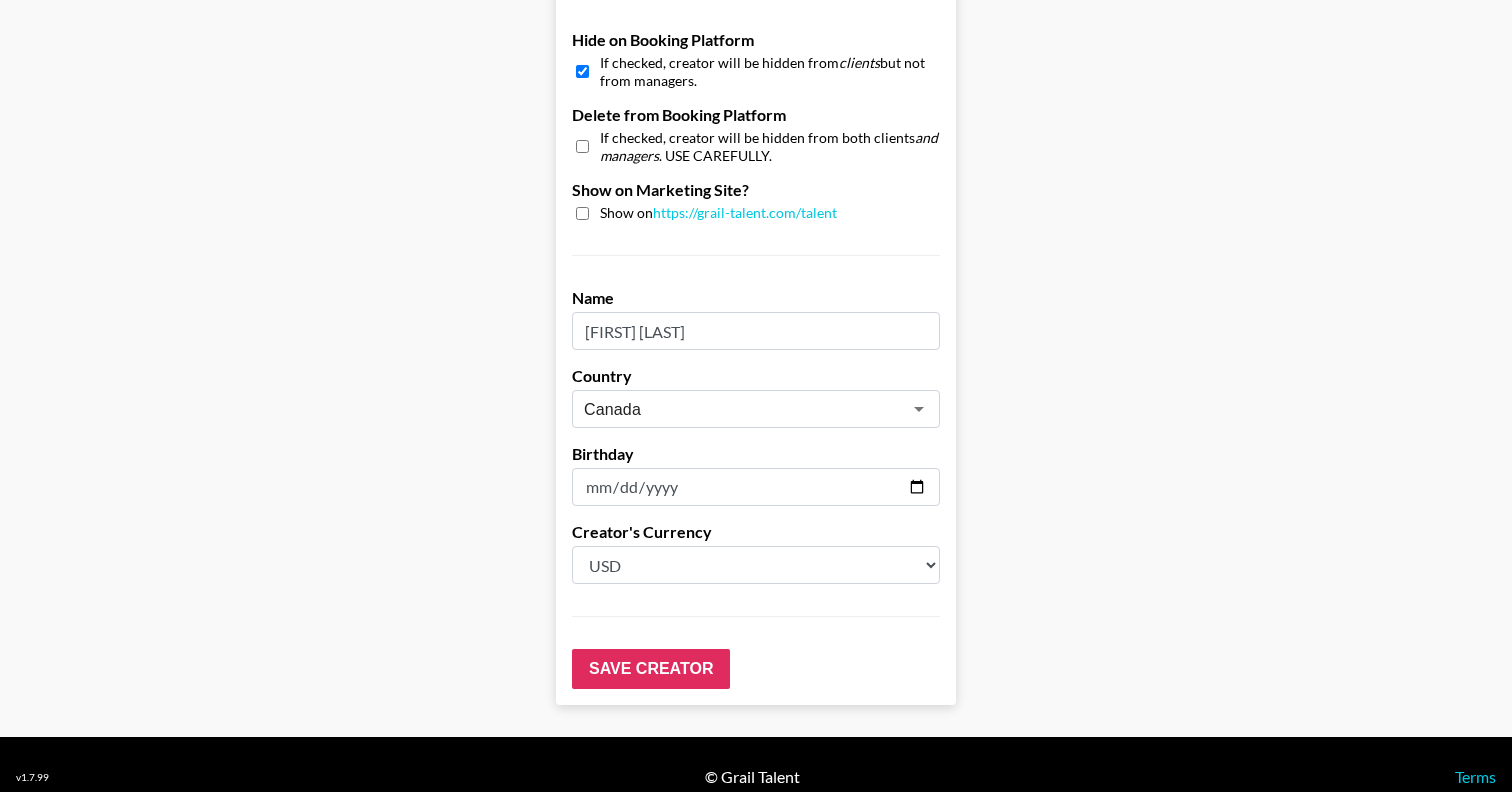 scroll, scrollTop: 1921, scrollLeft: 0, axis: vertical 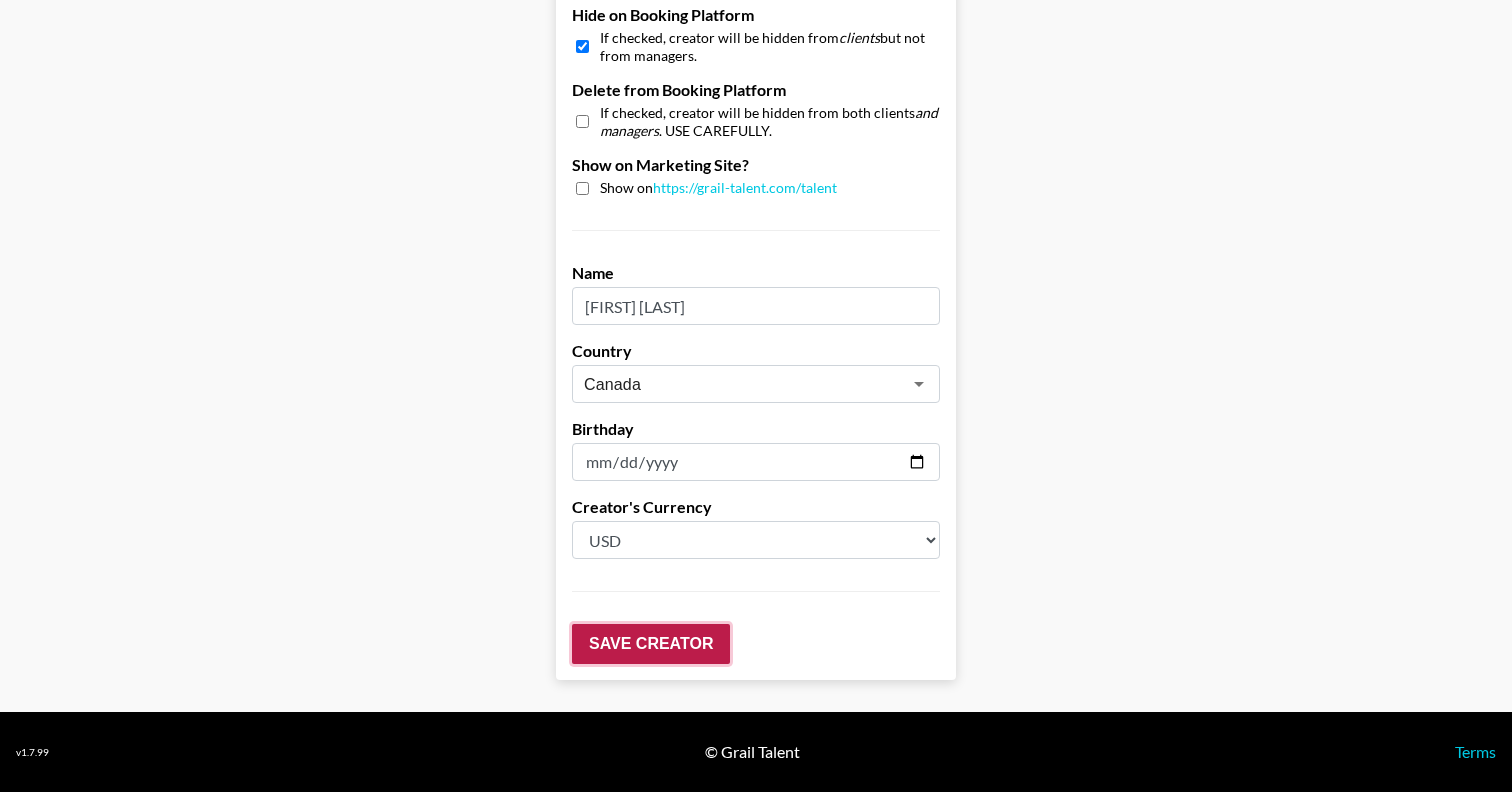 click on "Save Creator" at bounding box center (651, 644) 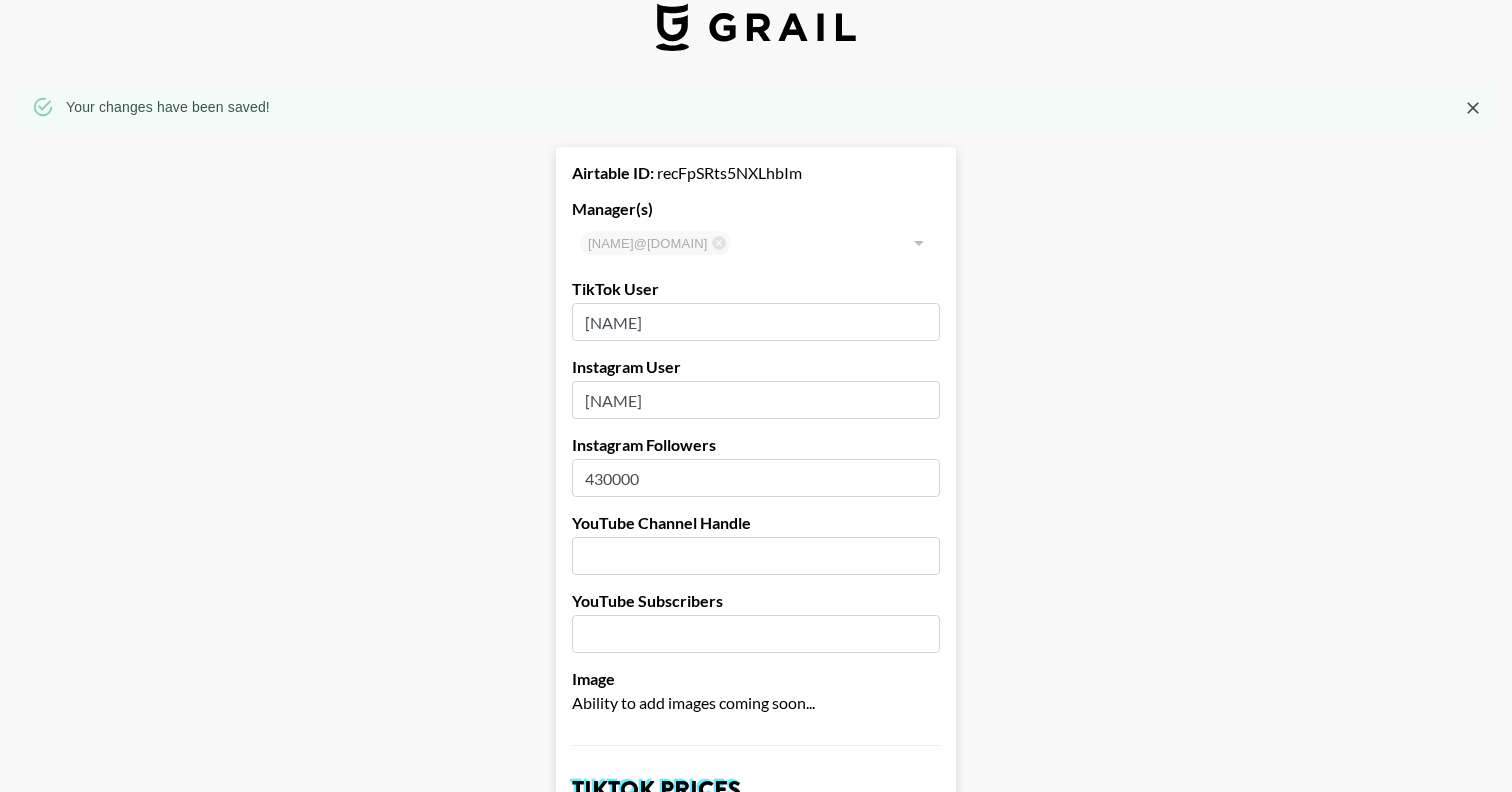scroll, scrollTop: 0, scrollLeft: 0, axis: both 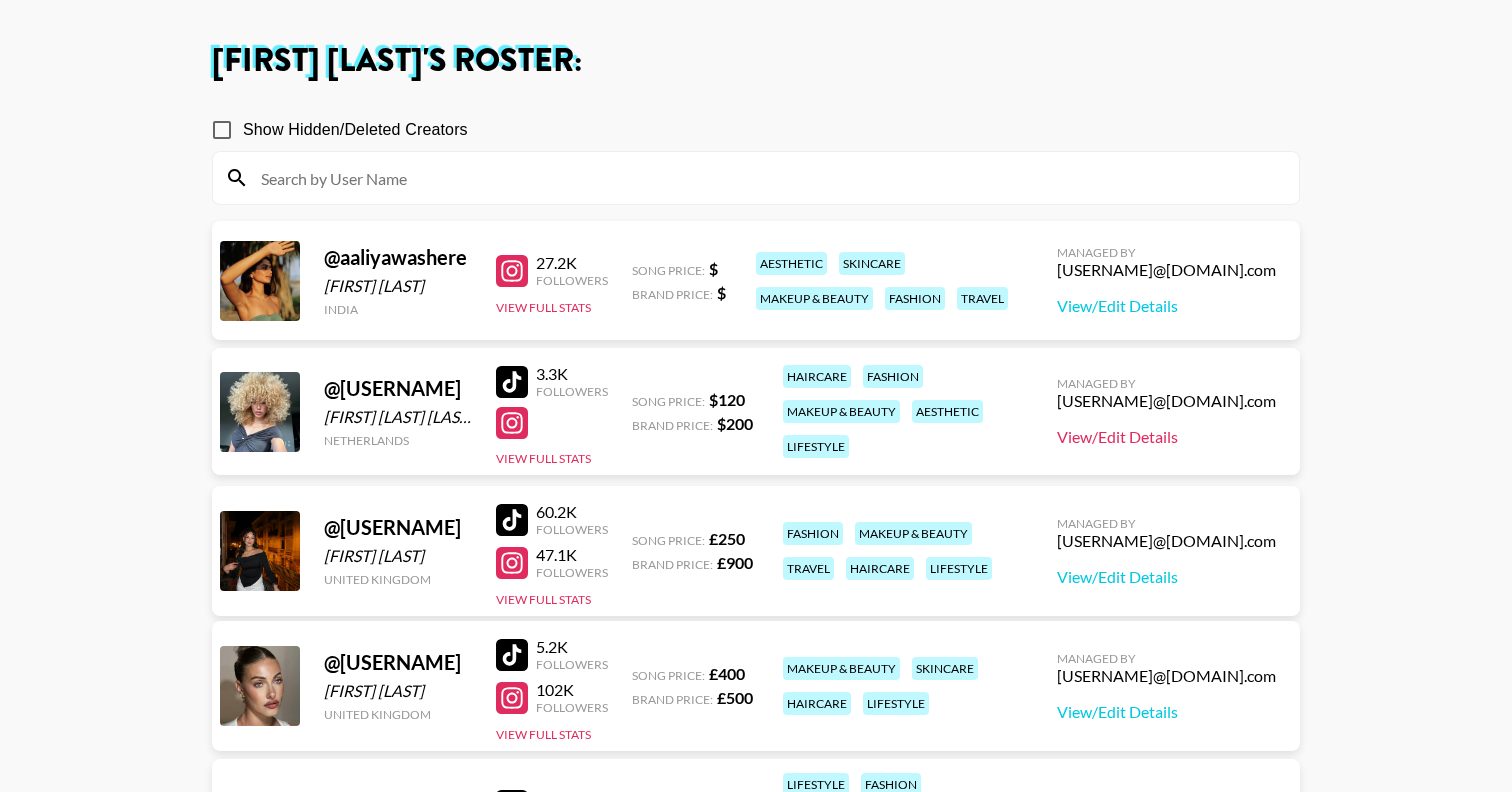 click on "View/Edit Details" at bounding box center (1166, 437) 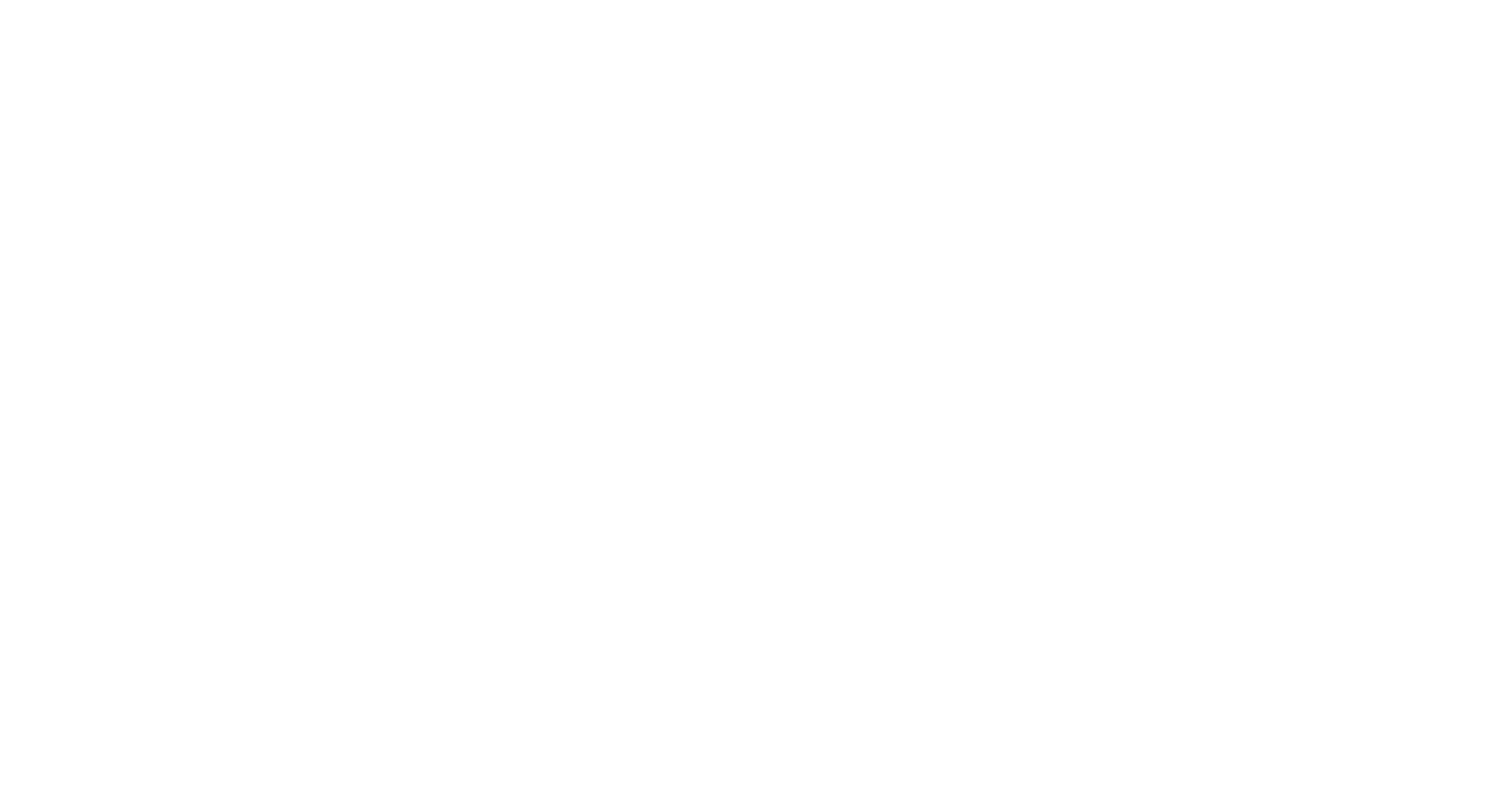 scroll, scrollTop: 0, scrollLeft: 0, axis: both 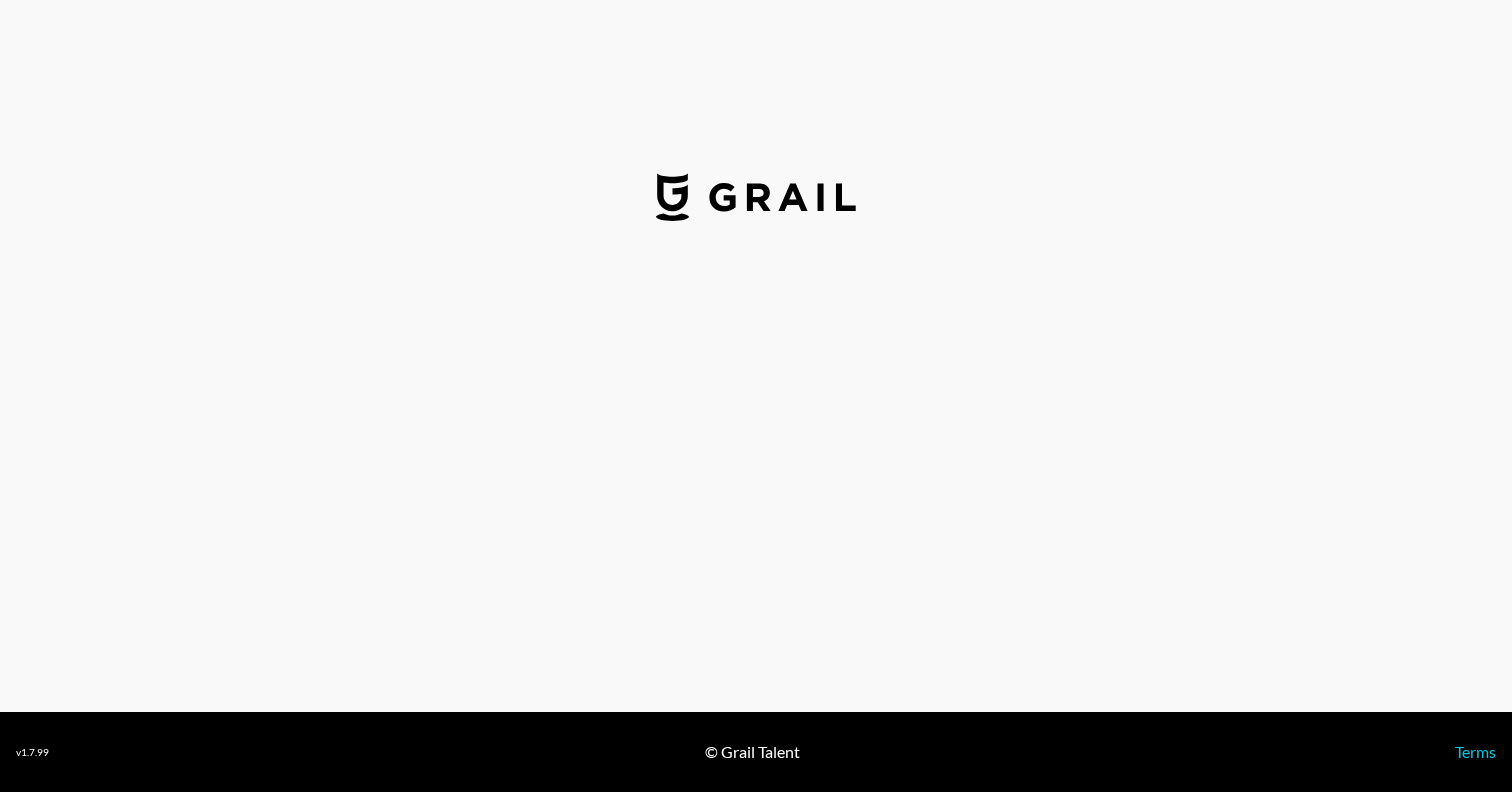 select on "USD" 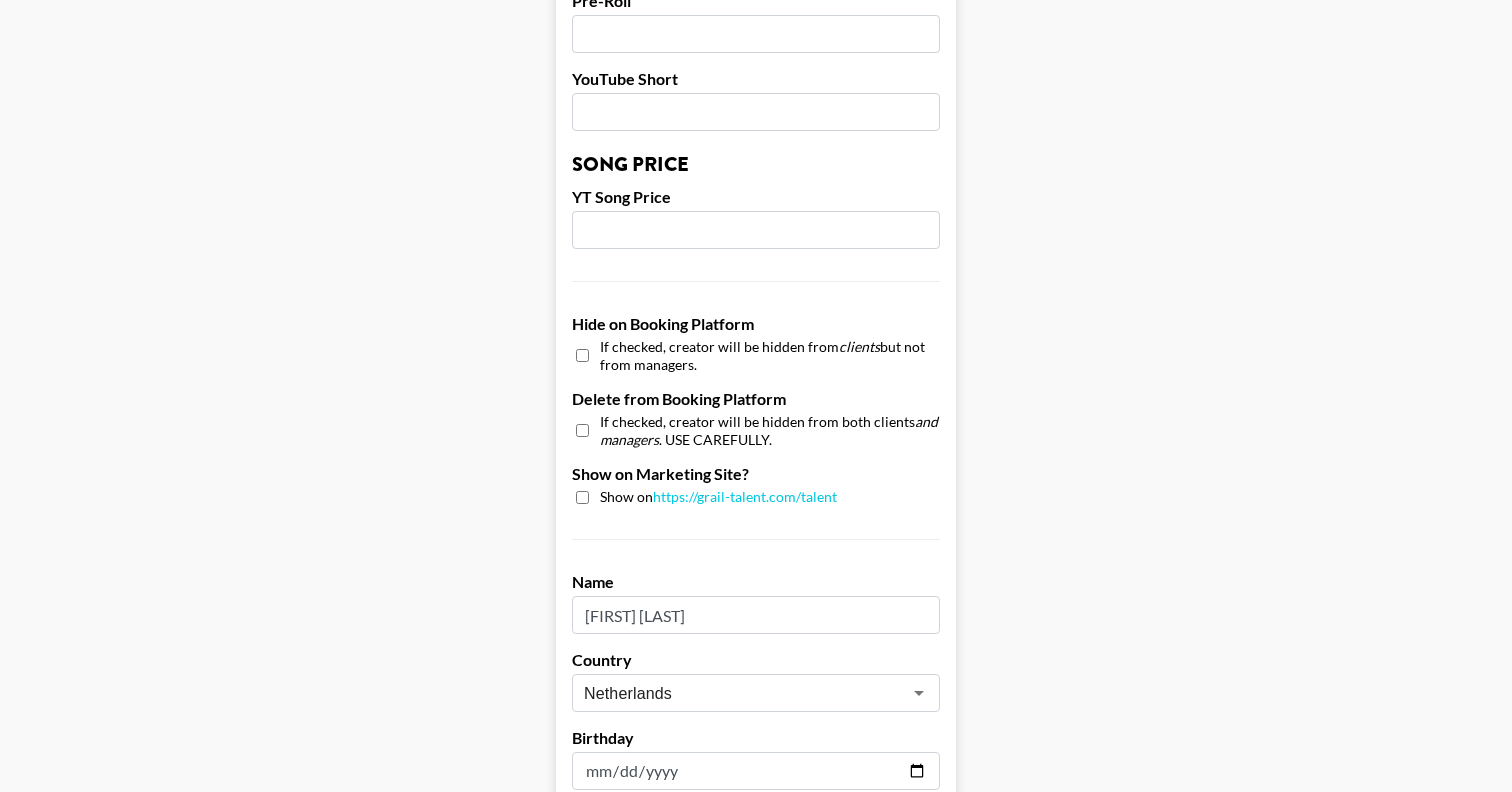 scroll, scrollTop: 1608, scrollLeft: 0, axis: vertical 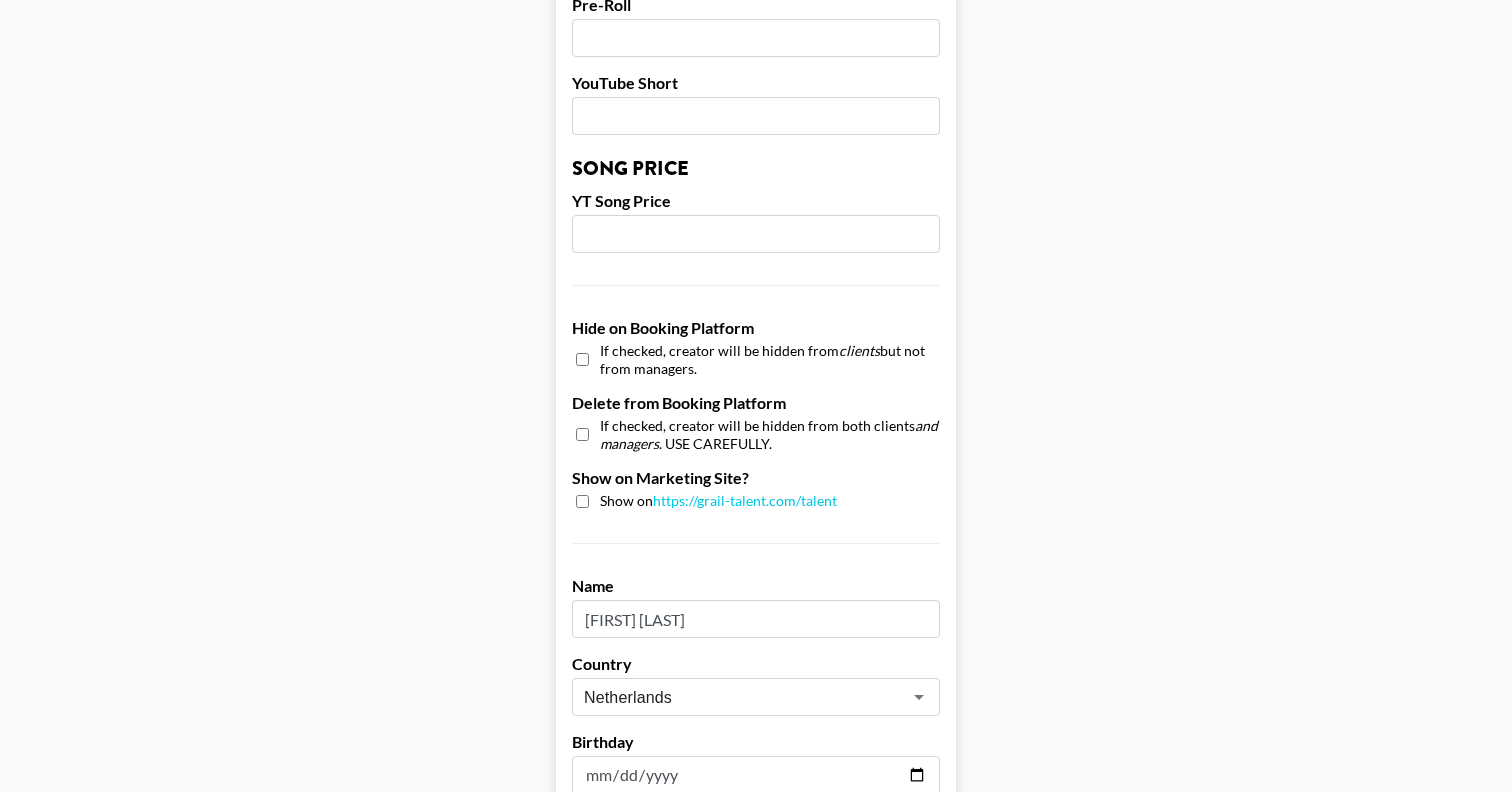click at bounding box center [582, 434] 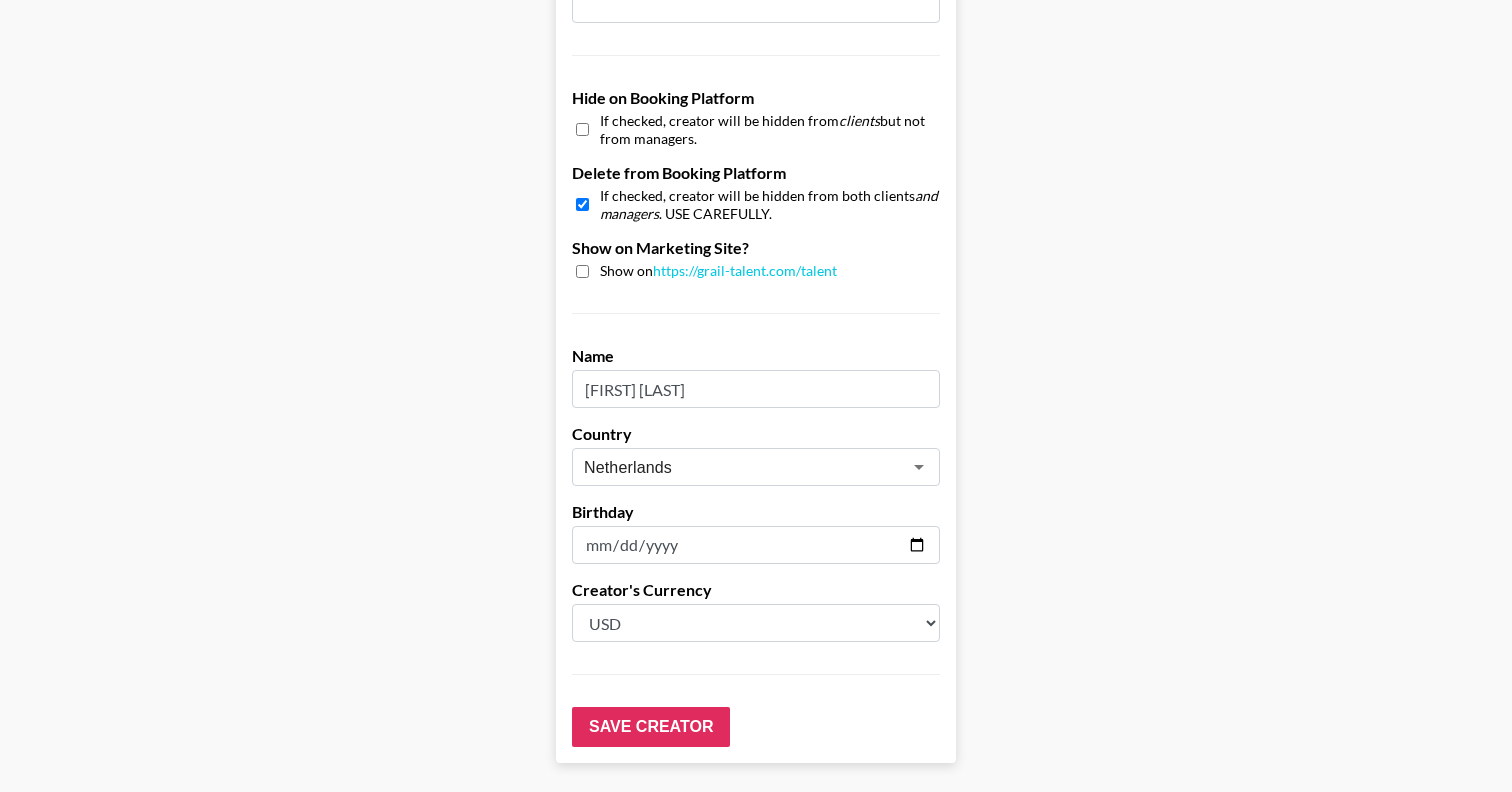 scroll, scrollTop: 1921, scrollLeft: 0, axis: vertical 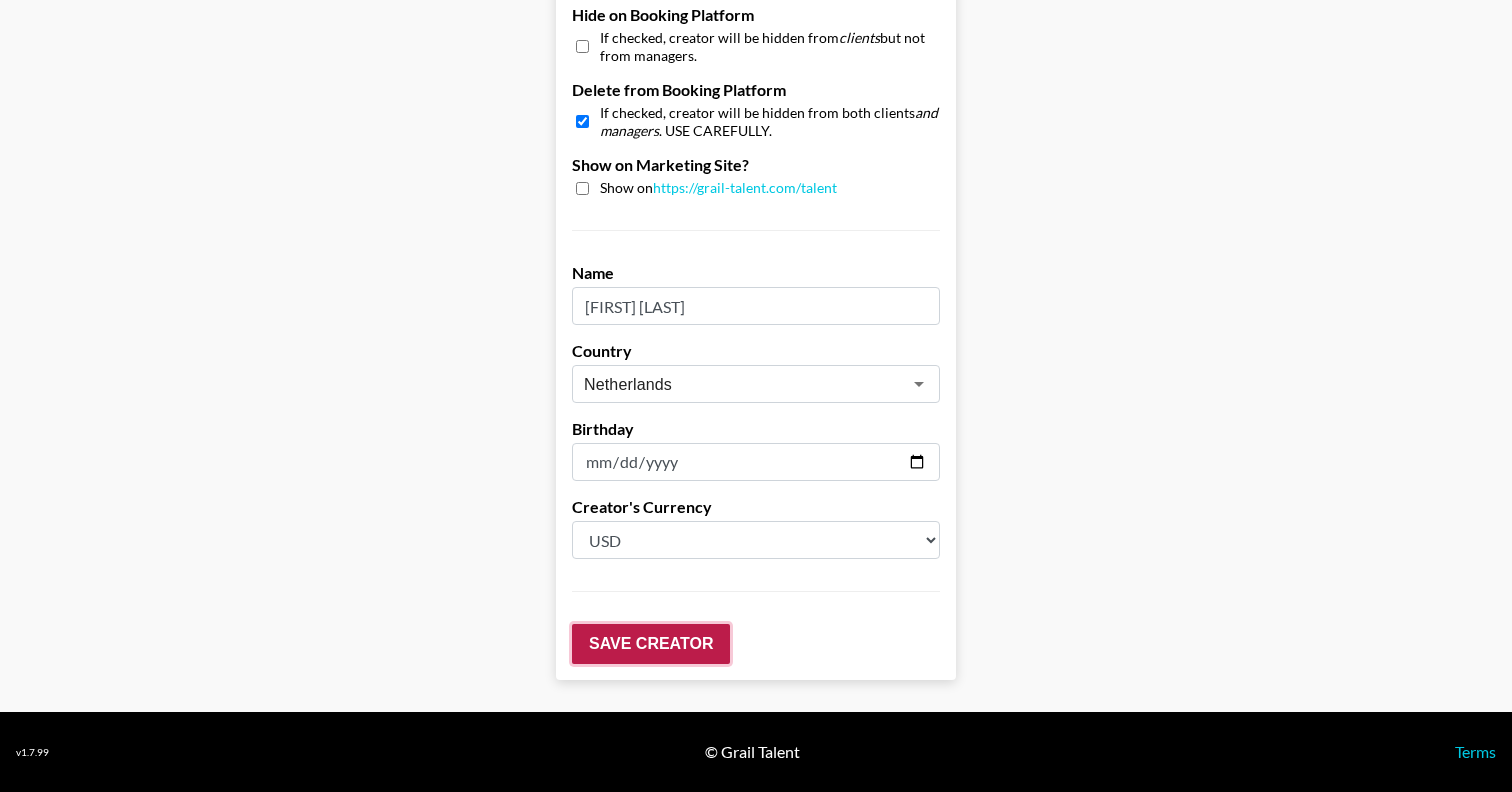 click on "Save Creator" at bounding box center [651, 644] 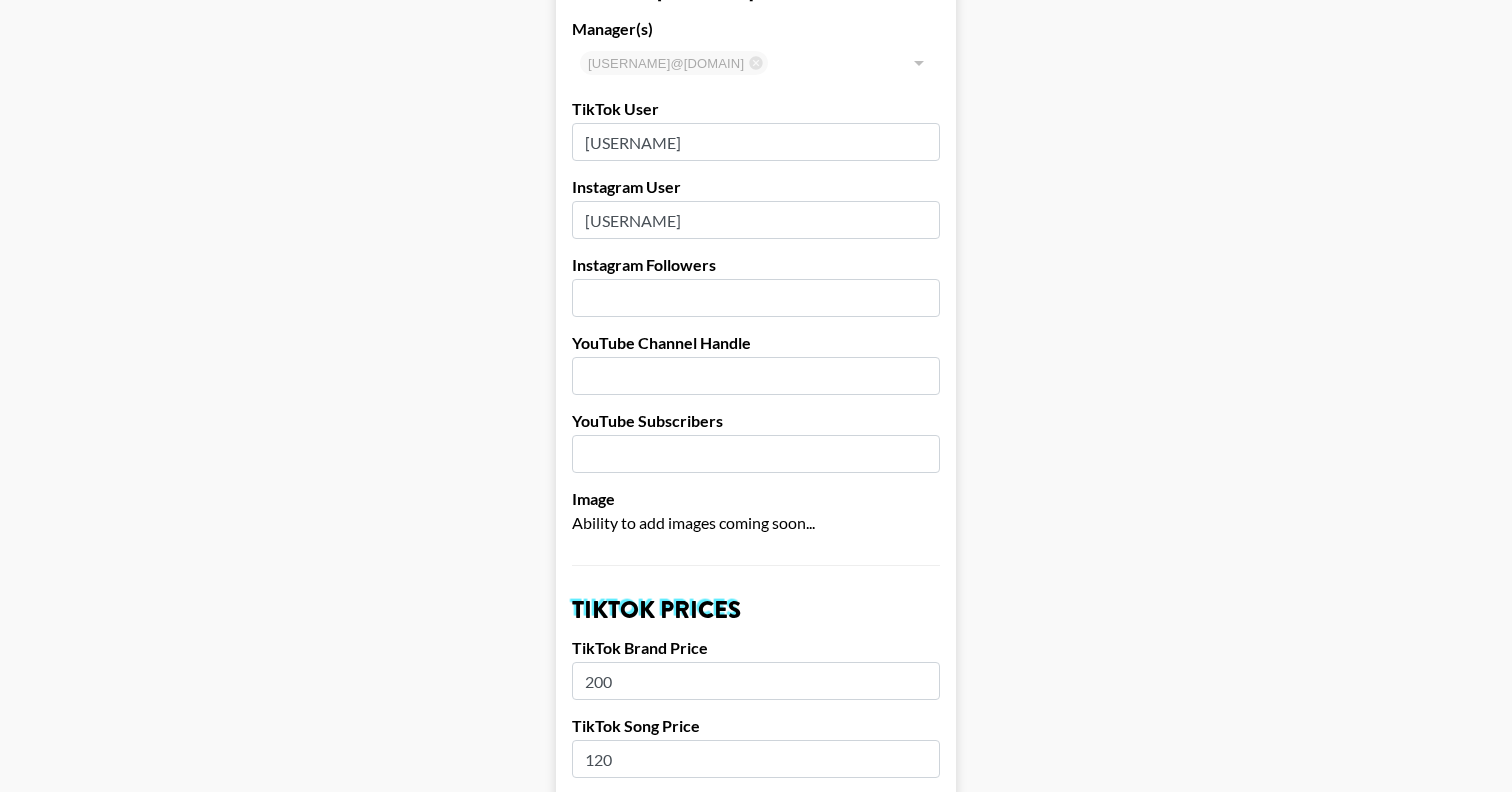 scroll, scrollTop: 0, scrollLeft: 0, axis: both 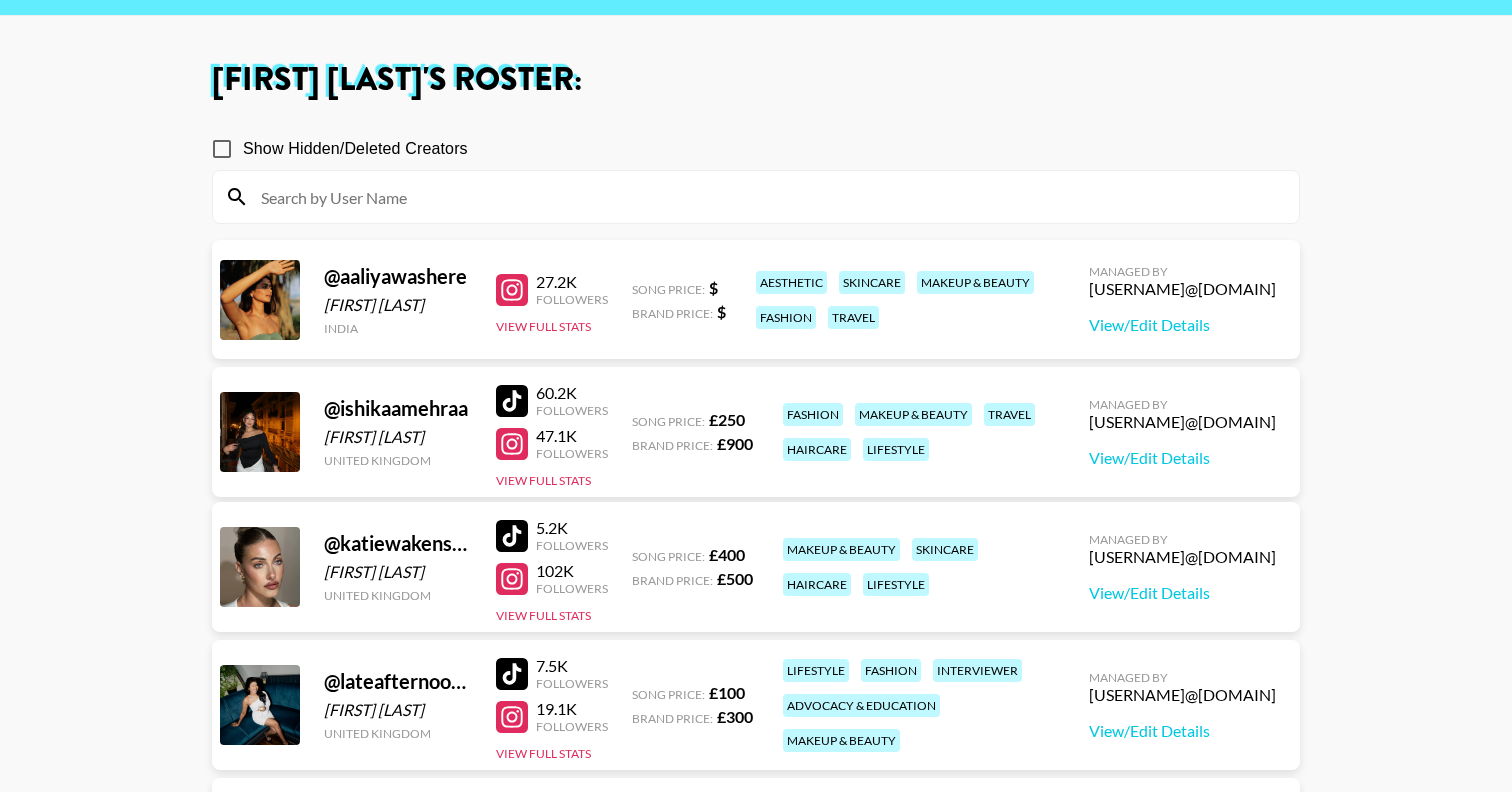 click on "Show Hidden/Deleted Creators" at bounding box center [222, 149] 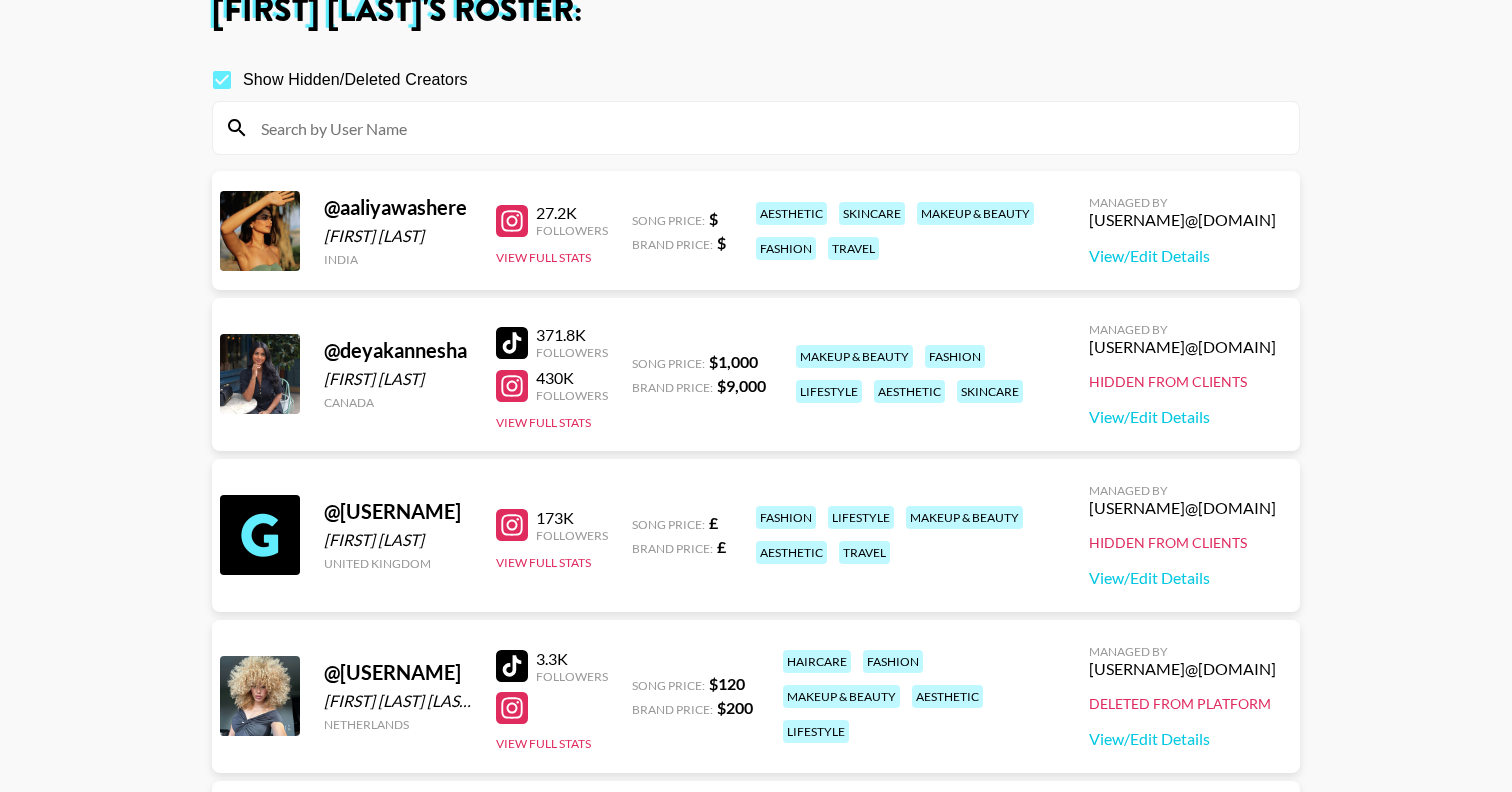 scroll, scrollTop: 0, scrollLeft: 0, axis: both 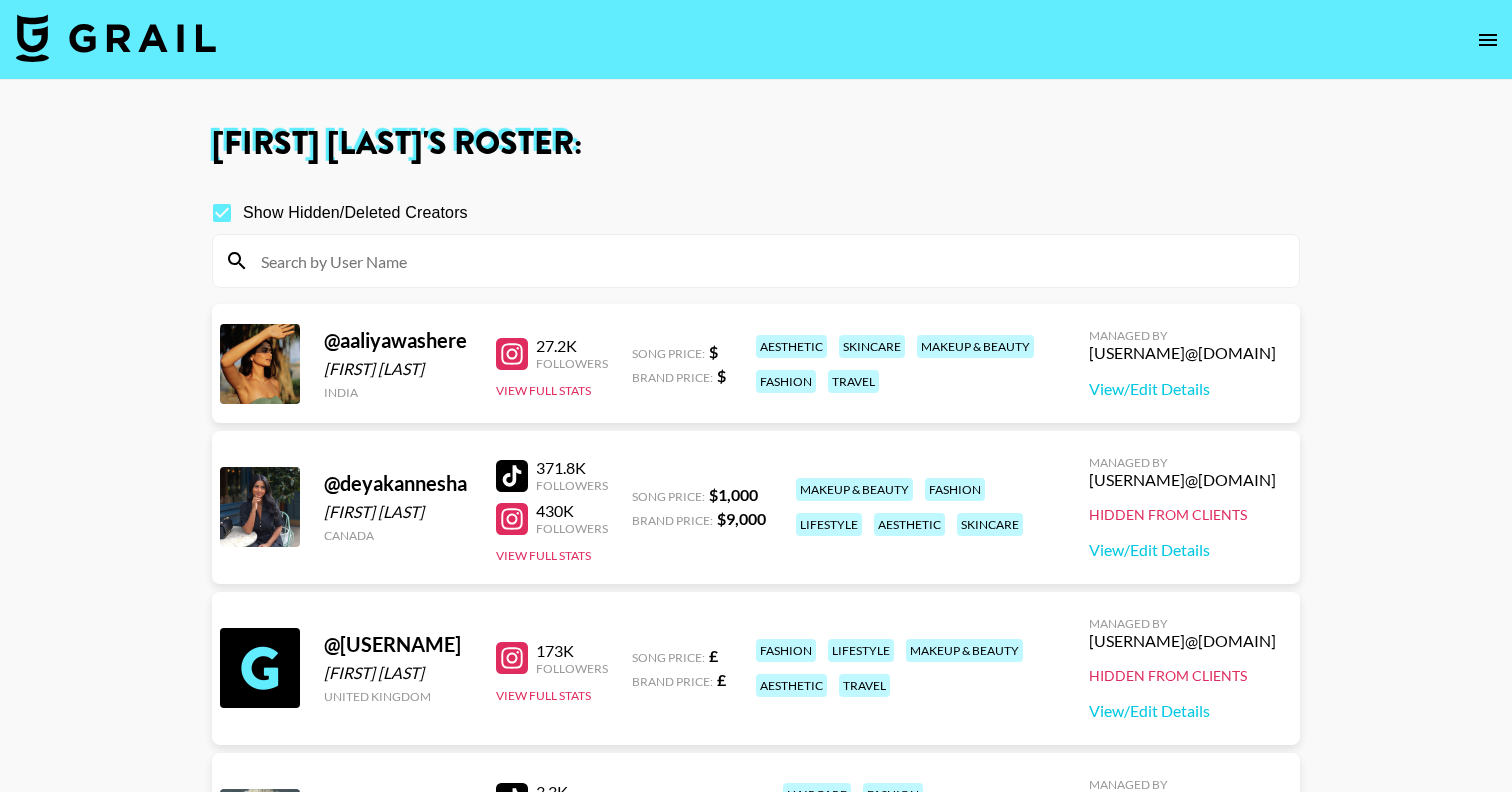 click on "Show Hidden/Deleted Creators" at bounding box center [222, 213] 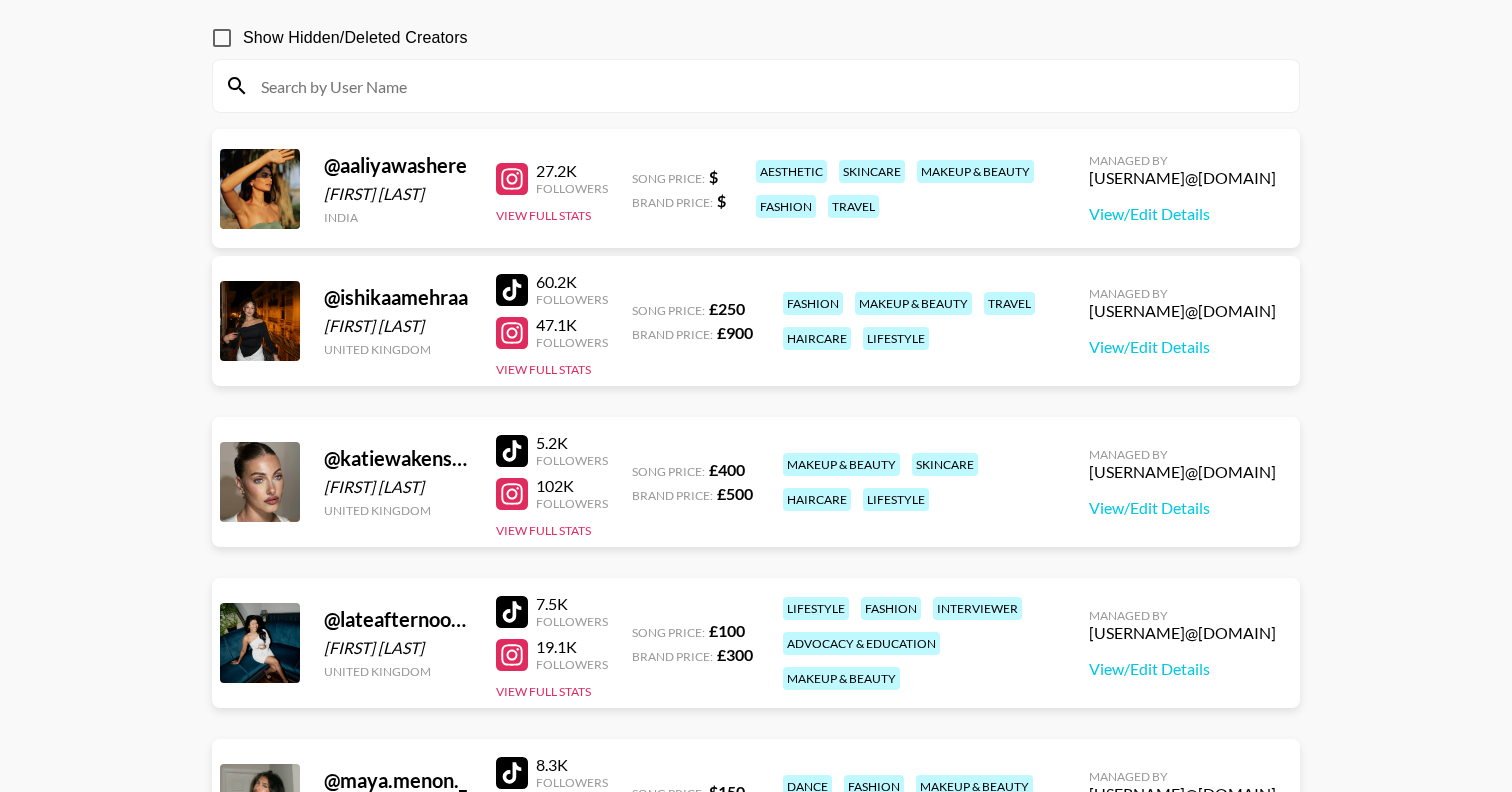 scroll, scrollTop: 178, scrollLeft: 0, axis: vertical 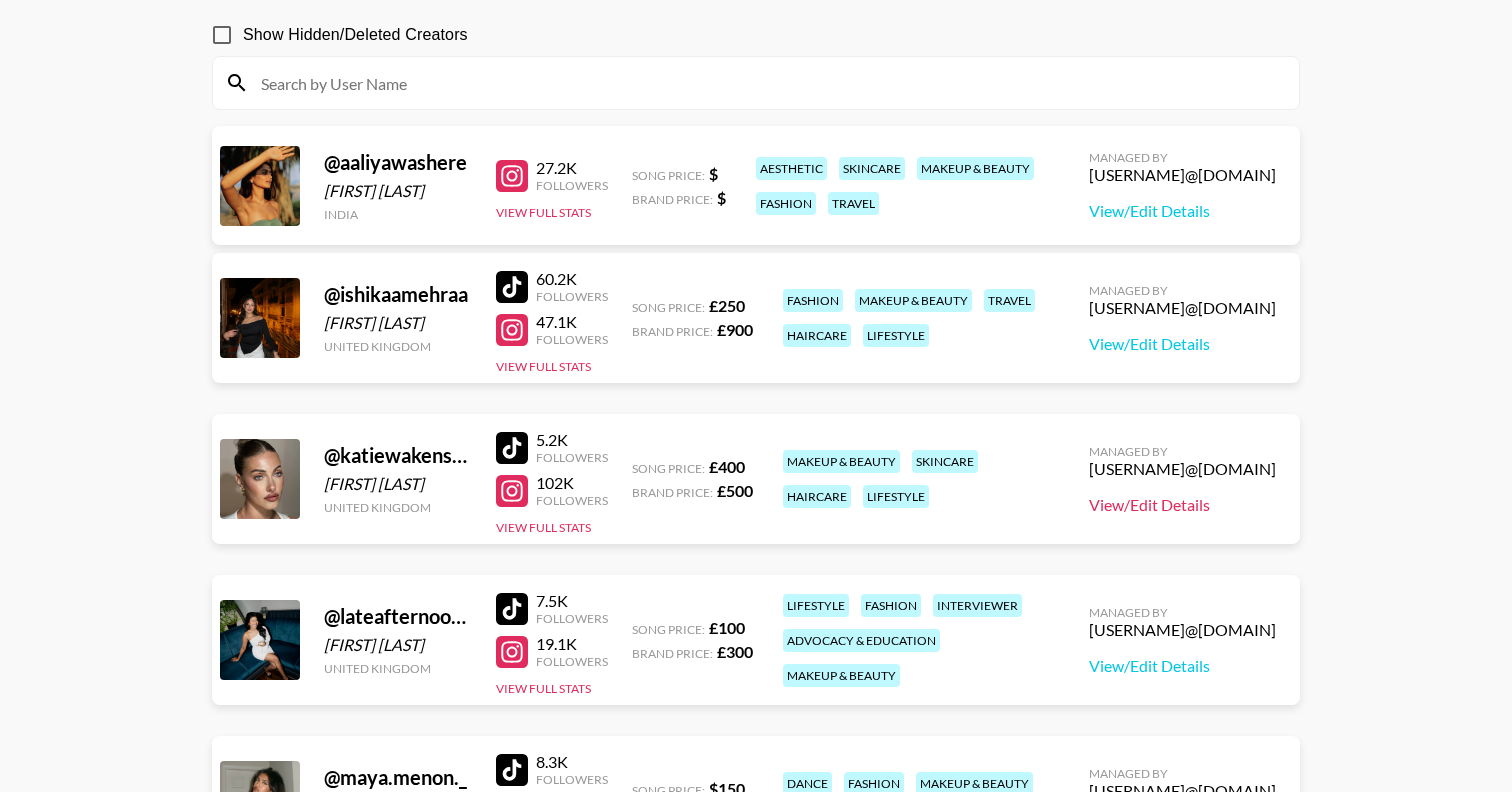 click on "View/Edit Details" at bounding box center [1182, 505] 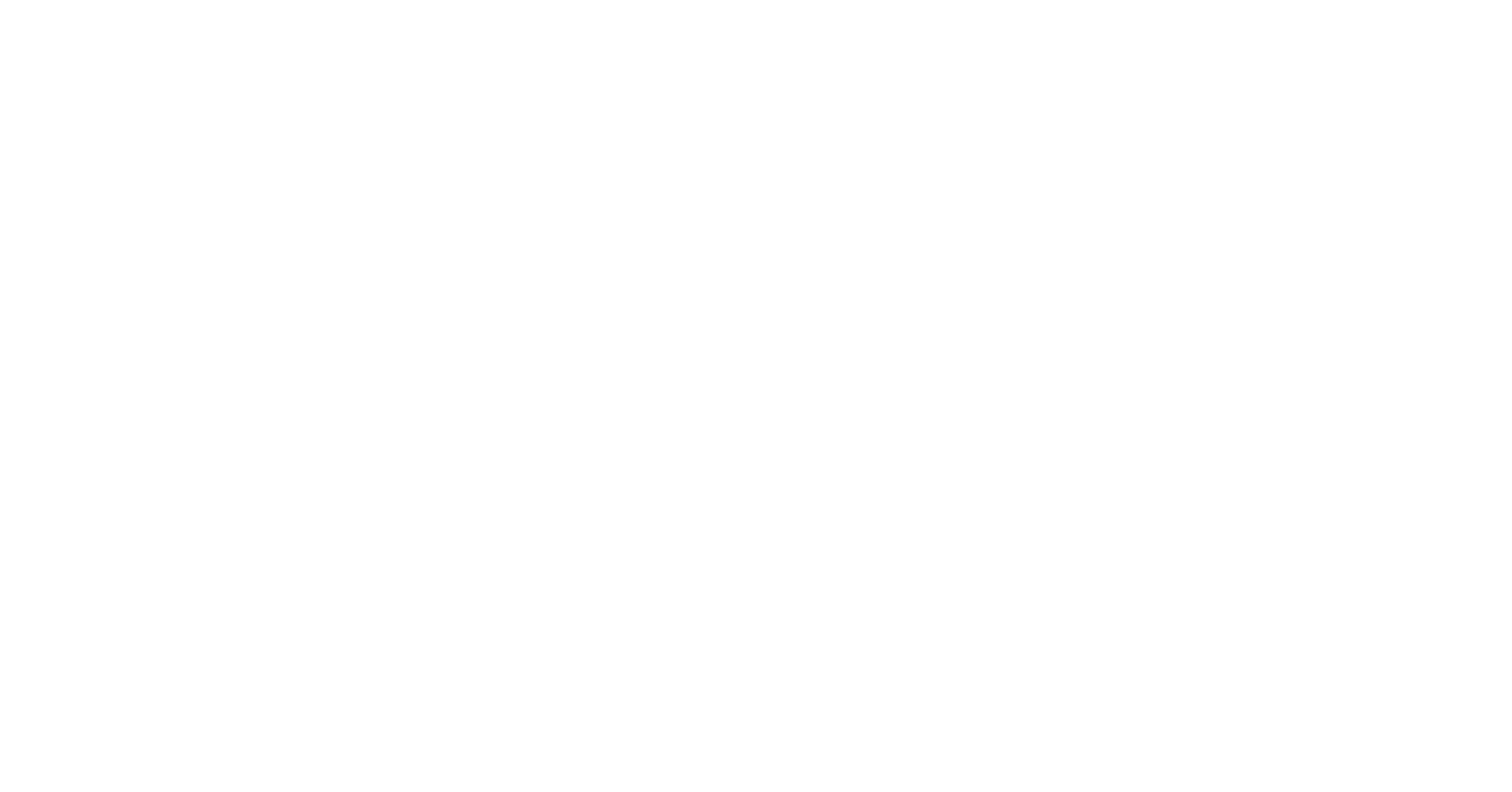 scroll, scrollTop: 0, scrollLeft: 0, axis: both 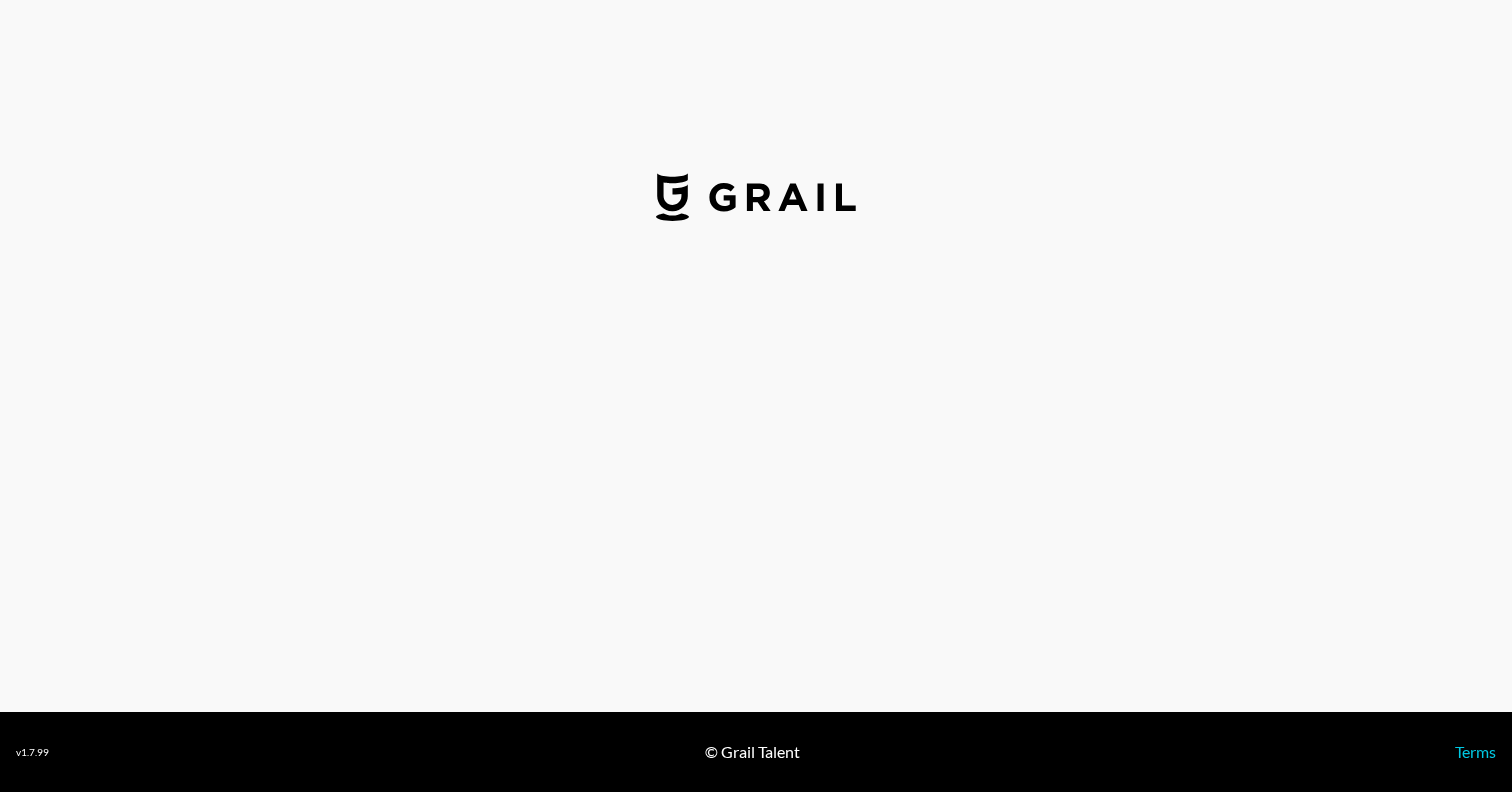 select on "GBP" 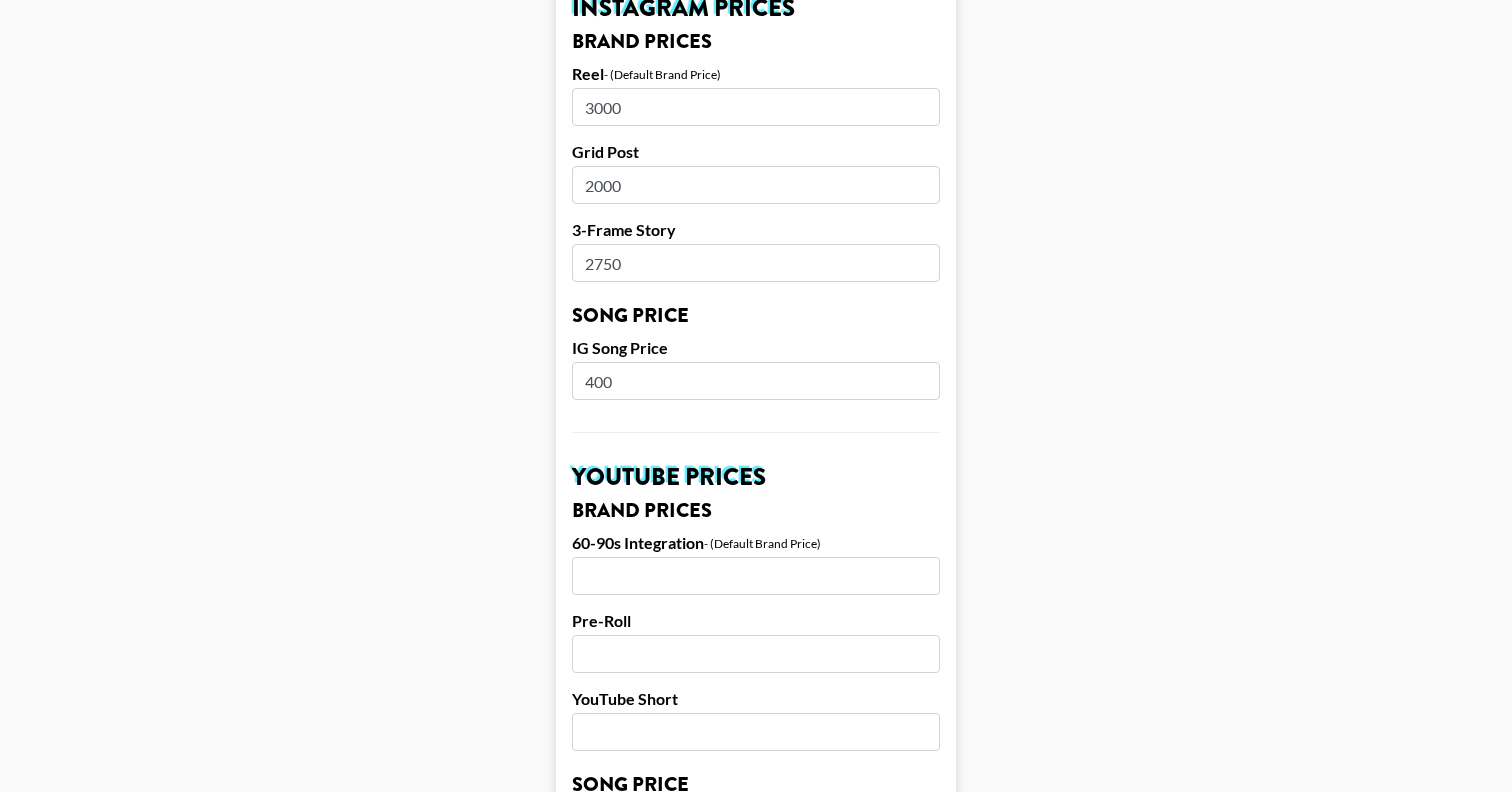 scroll, scrollTop: 1423, scrollLeft: 0, axis: vertical 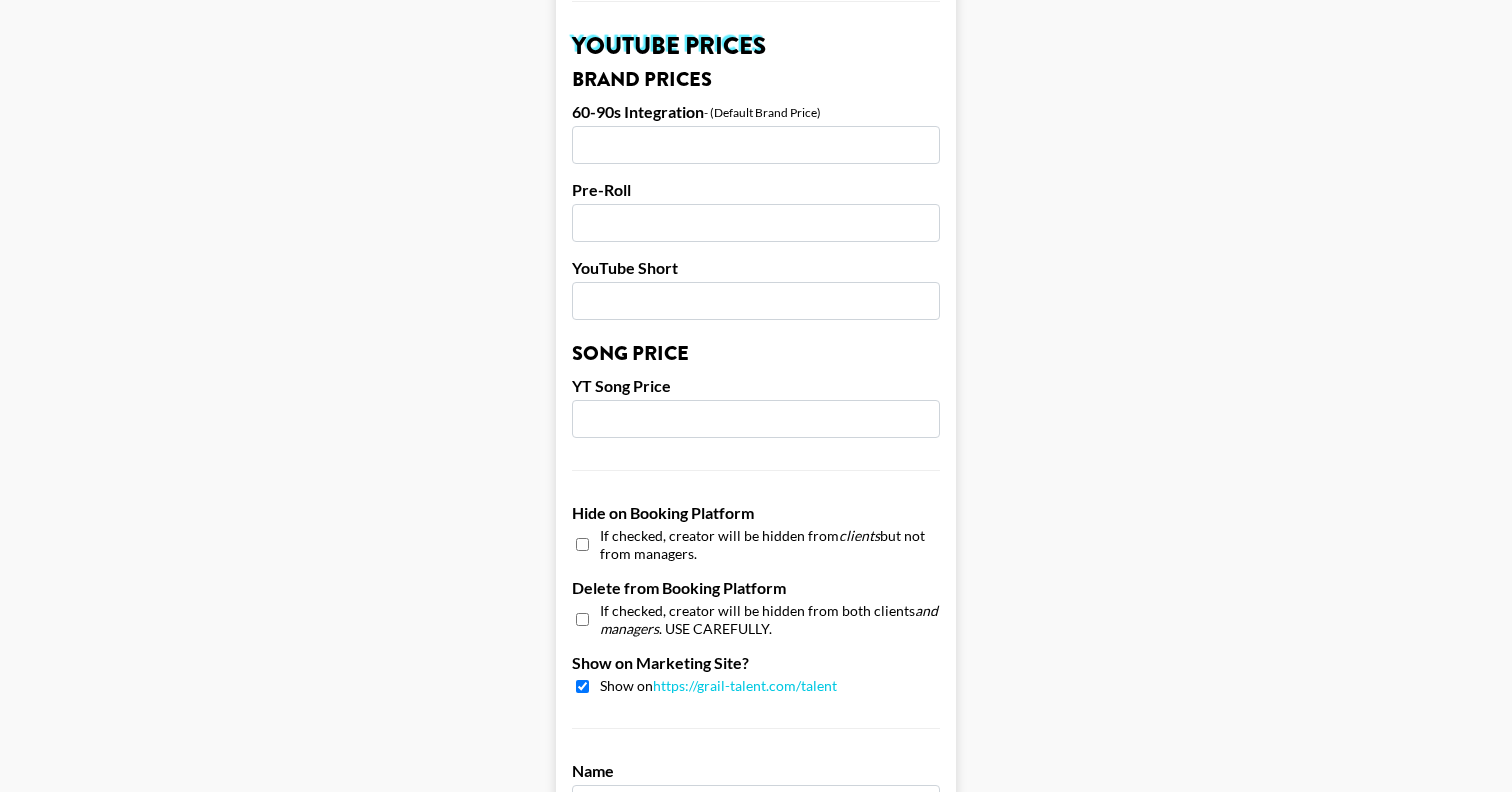 click at bounding box center [582, 544] 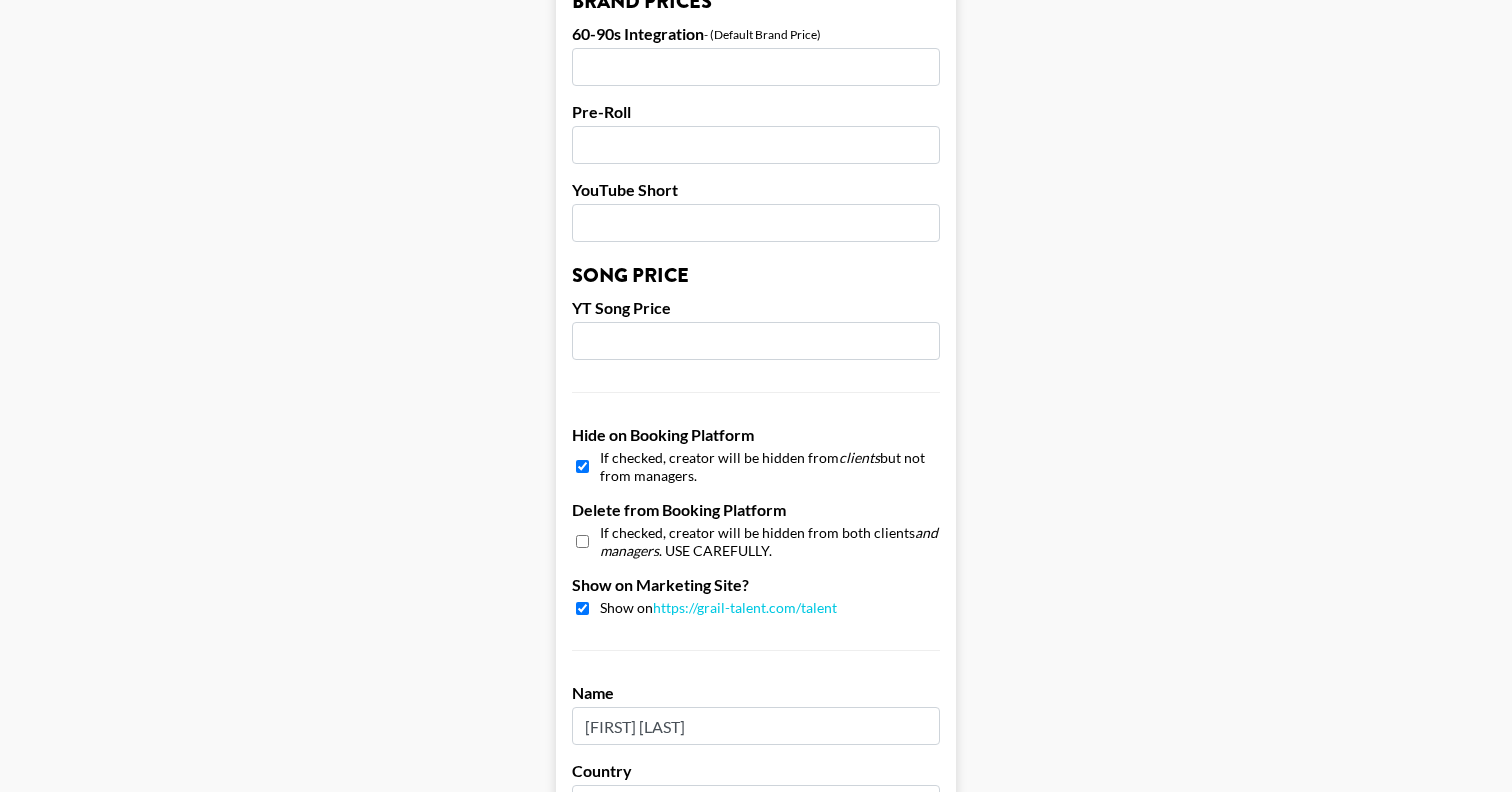 scroll, scrollTop: 1502, scrollLeft: 0, axis: vertical 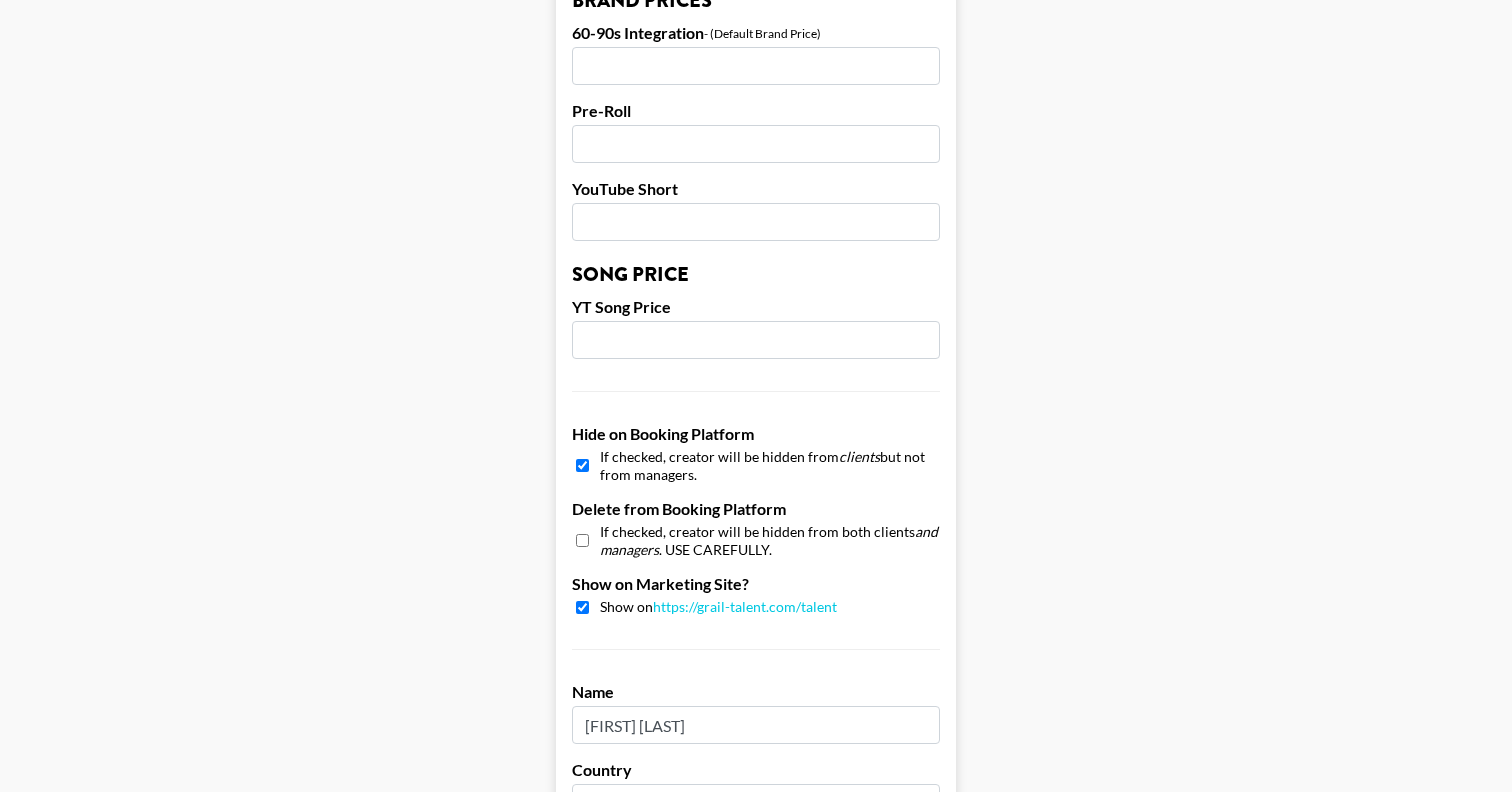 click at bounding box center (582, 607) 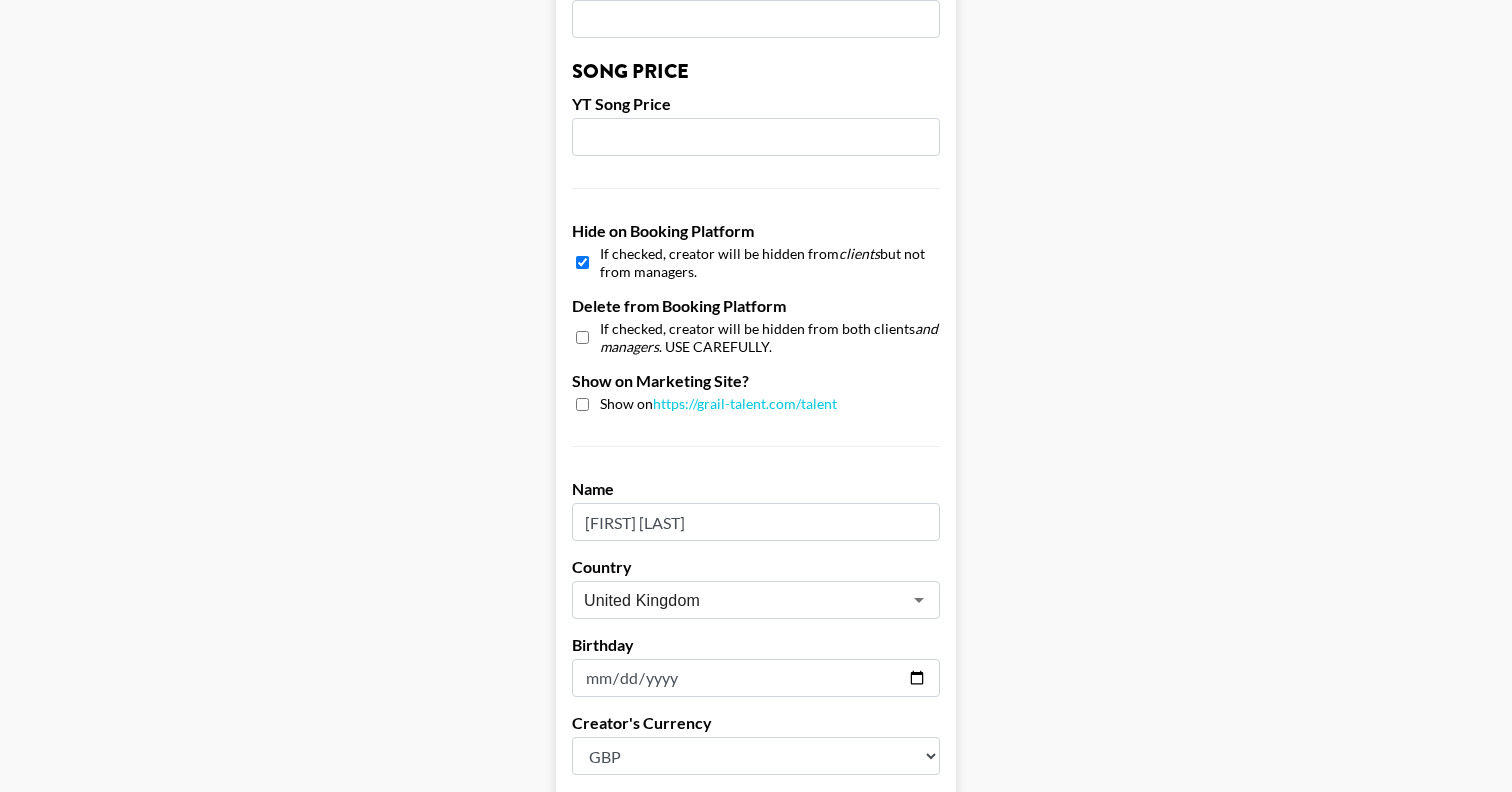 scroll, scrollTop: 1921, scrollLeft: 0, axis: vertical 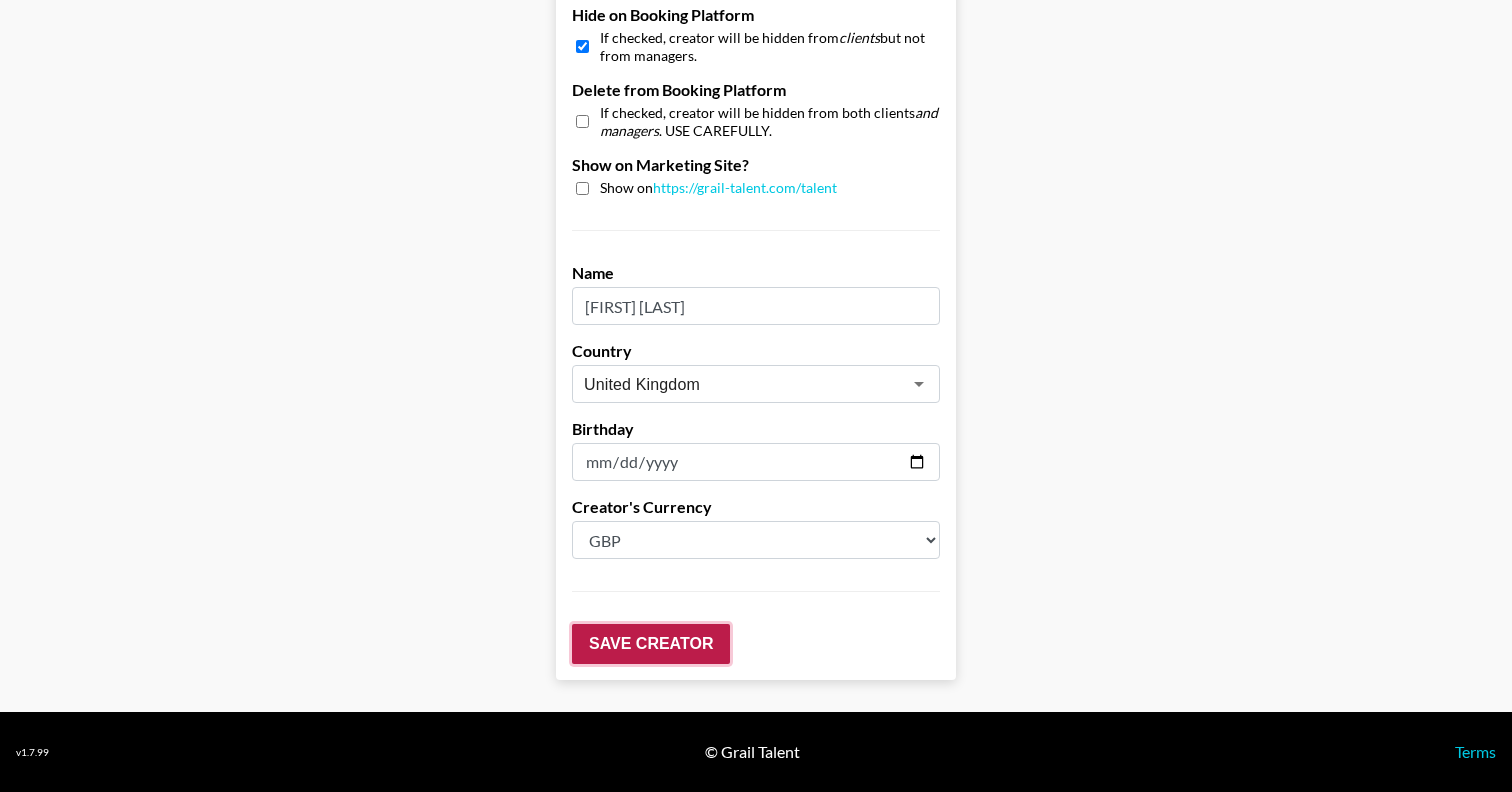 click on "Save Creator" at bounding box center (651, 644) 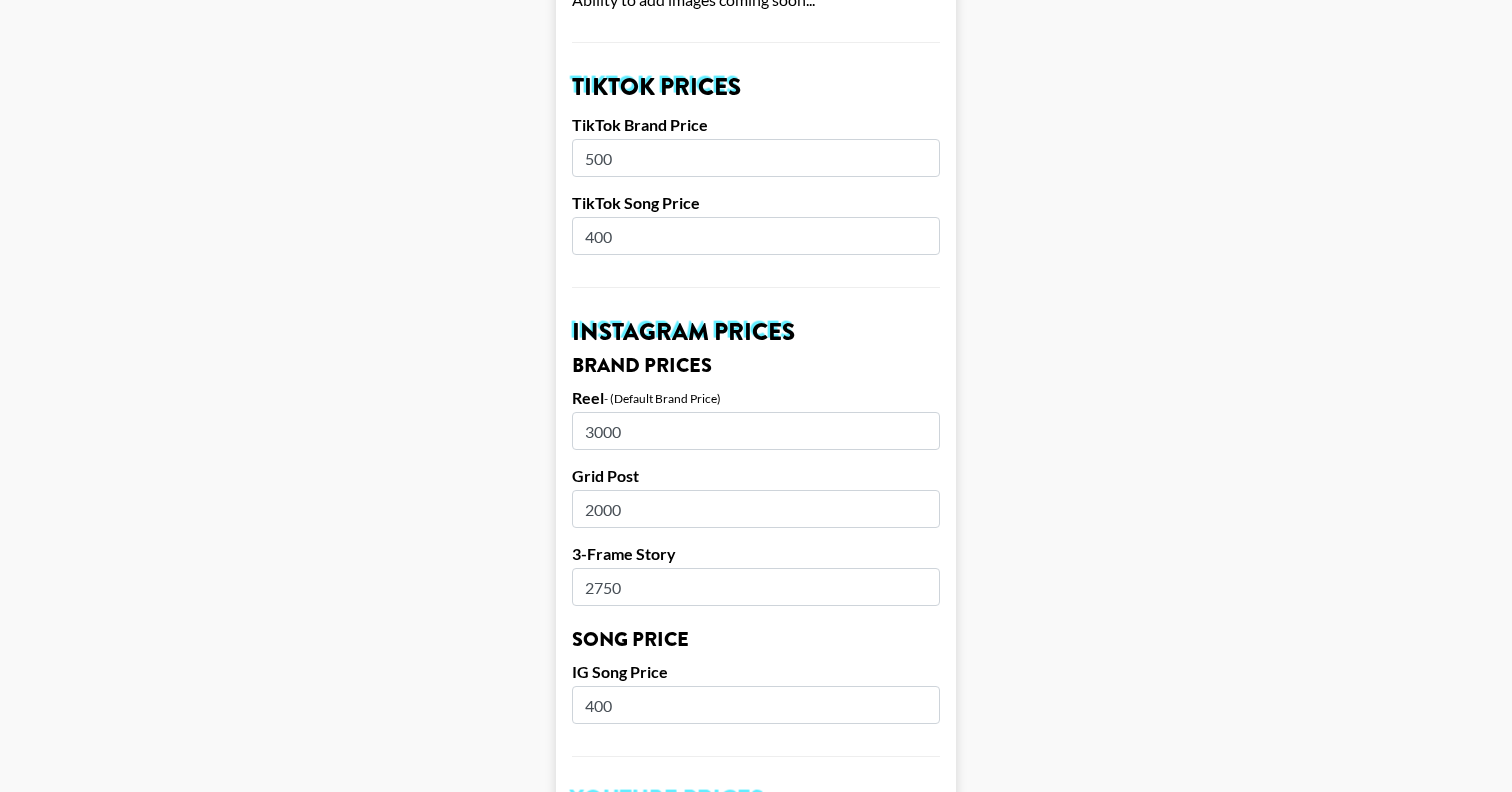 scroll, scrollTop: 0, scrollLeft: 0, axis: both 